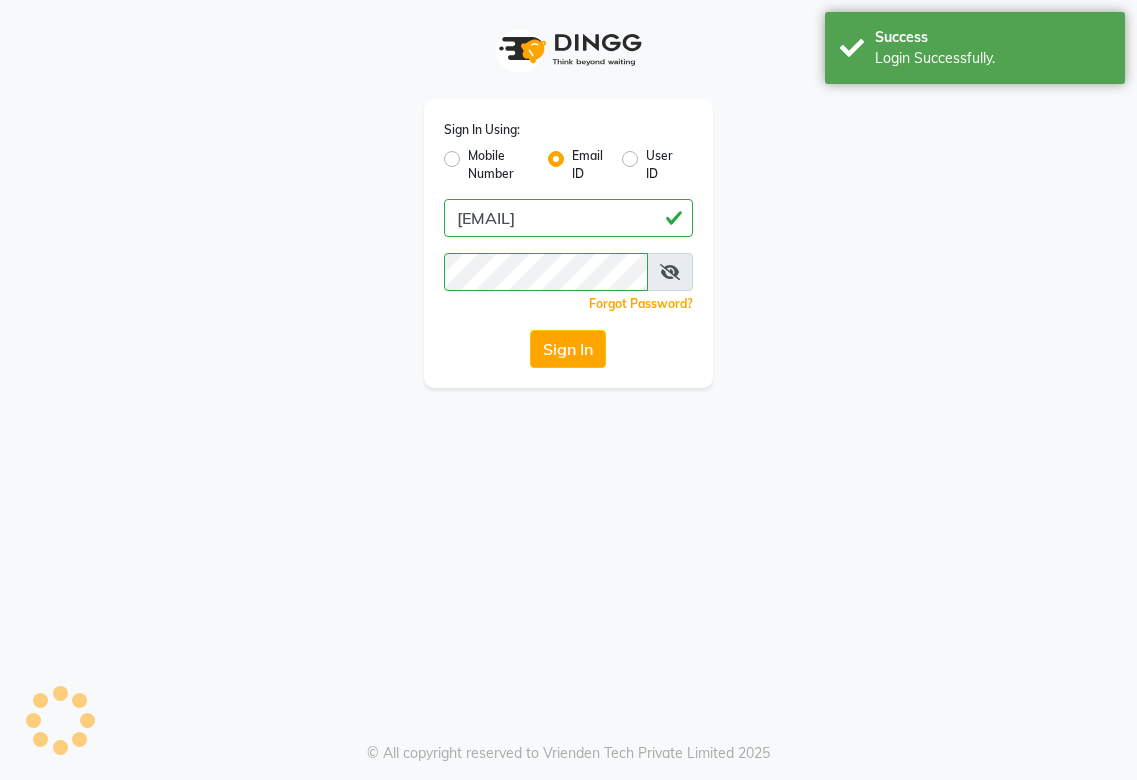 scroll, scrollTop: 0, scrollLeft: 0, axis: both 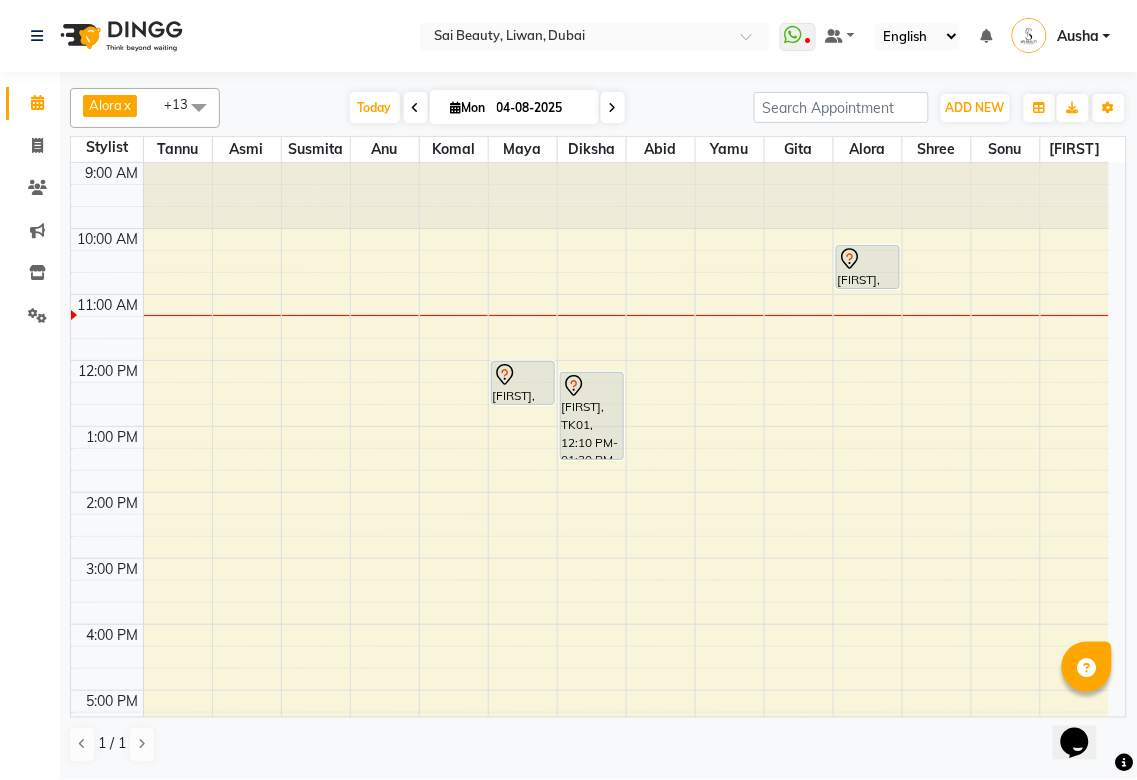 click 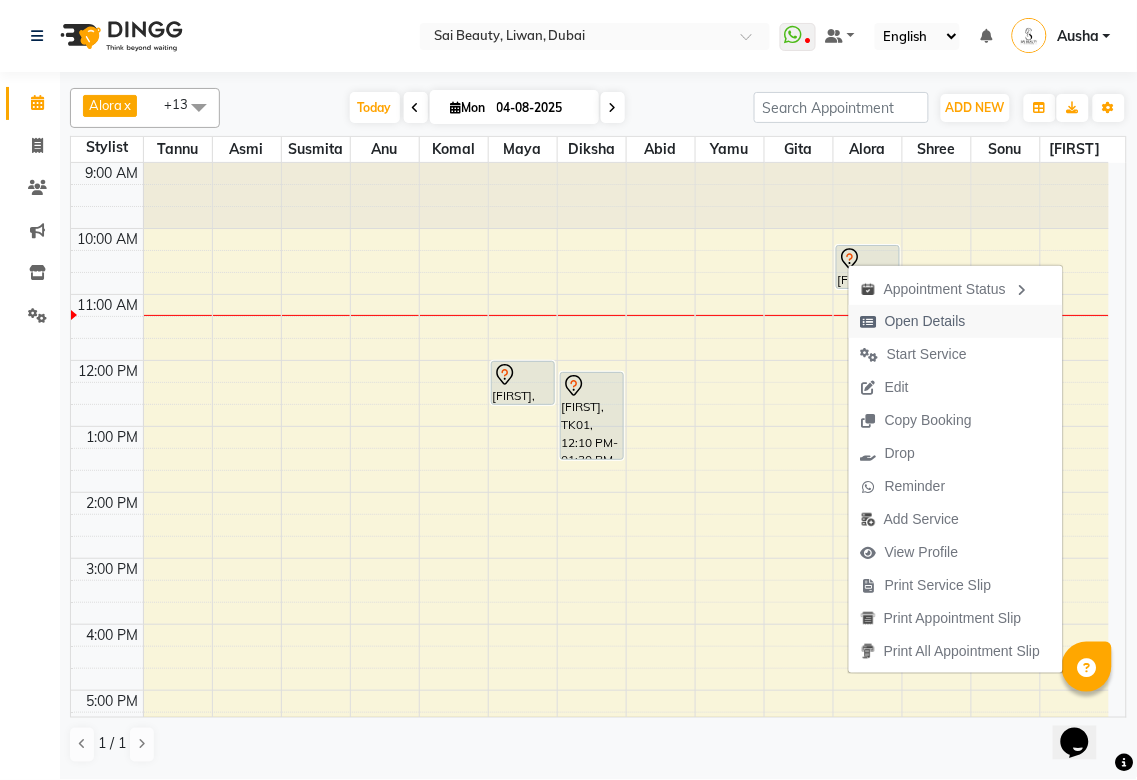 click on "Open Details" at bounding box center (925, 321) 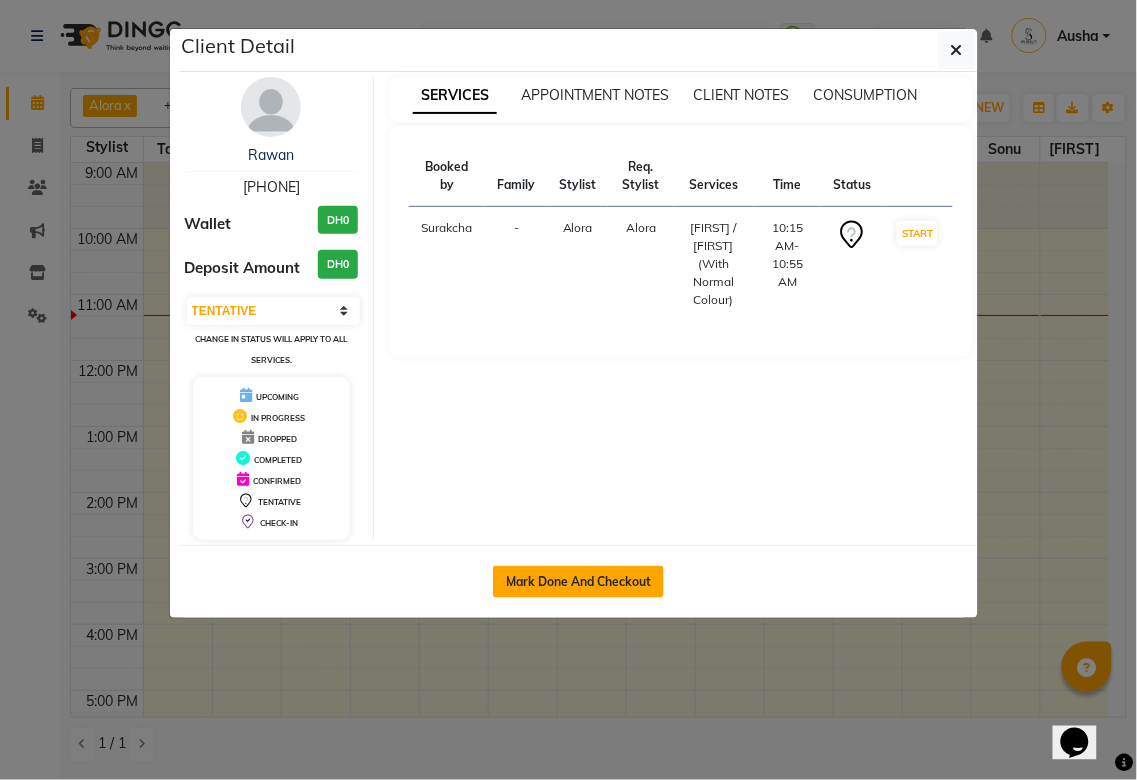 click on "Mark Done And Checkout" 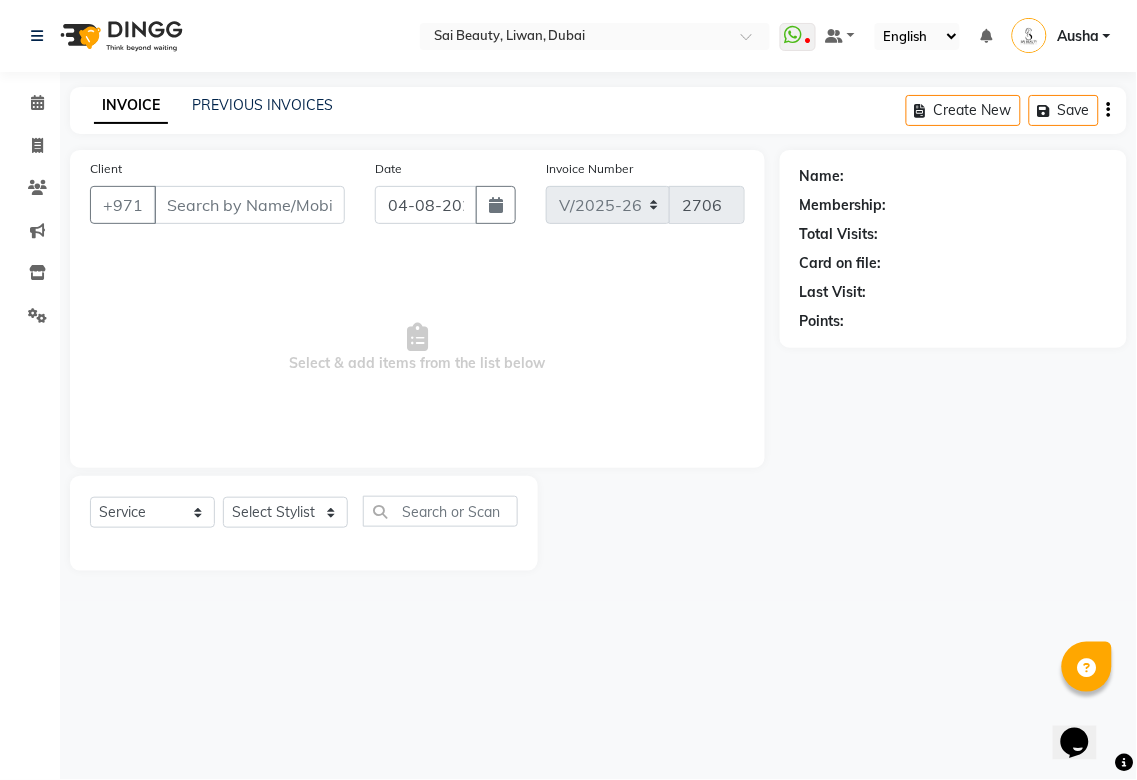 type on "[PHONE]" 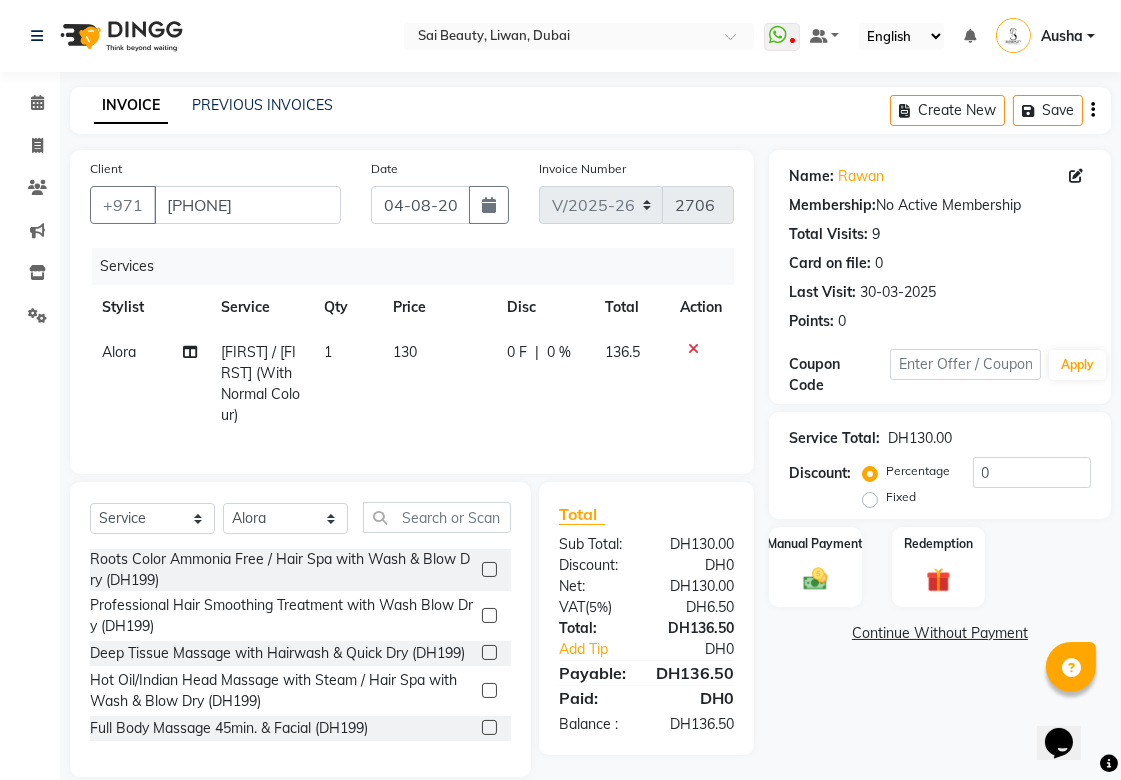 click 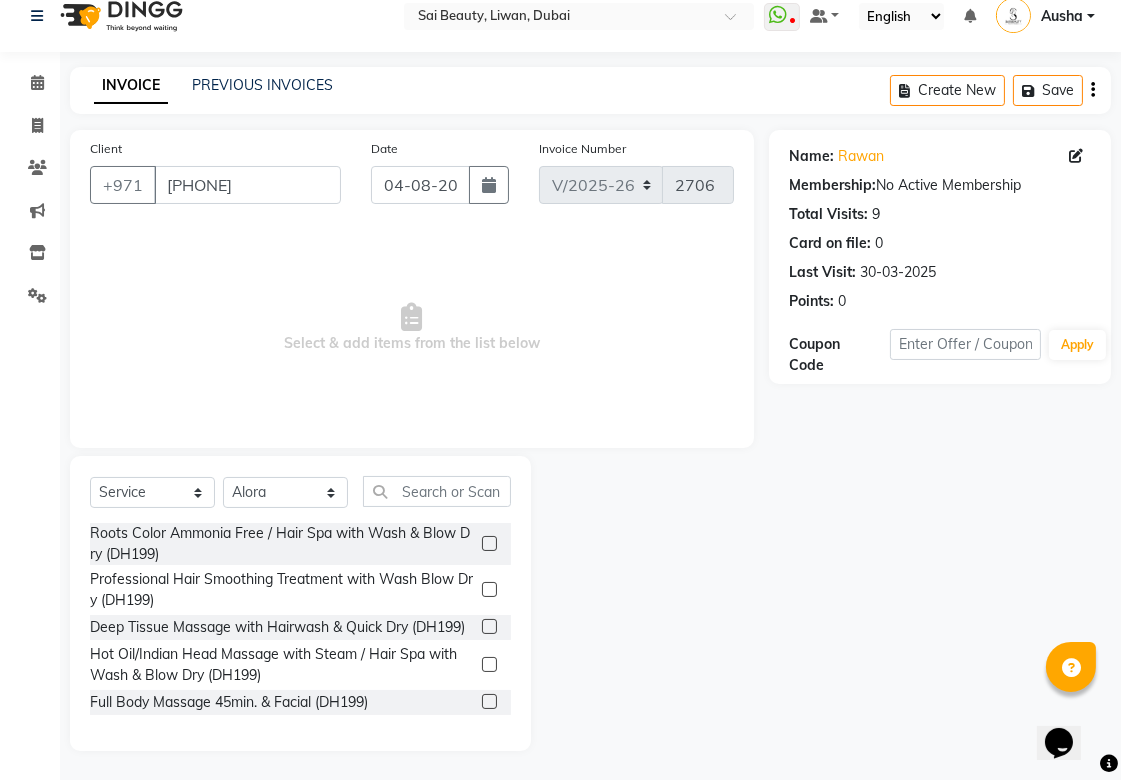 scroll, scrollTop: 21, scrollLeft: 0, axis: vertical 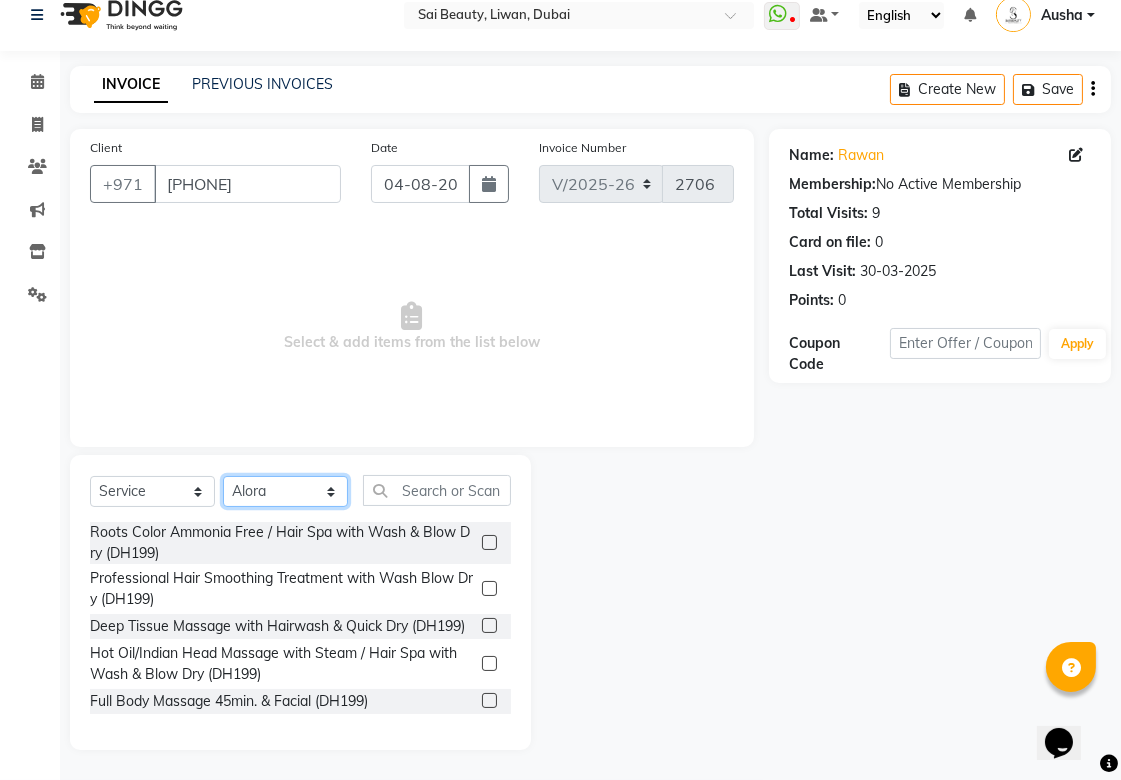 click on "Select Stylist Abid Alora Anu Asmi Ausha Diksha Gita Komal maya Monzeer shree sonu Srijana Surakcha Susmita Tannu Yamu" 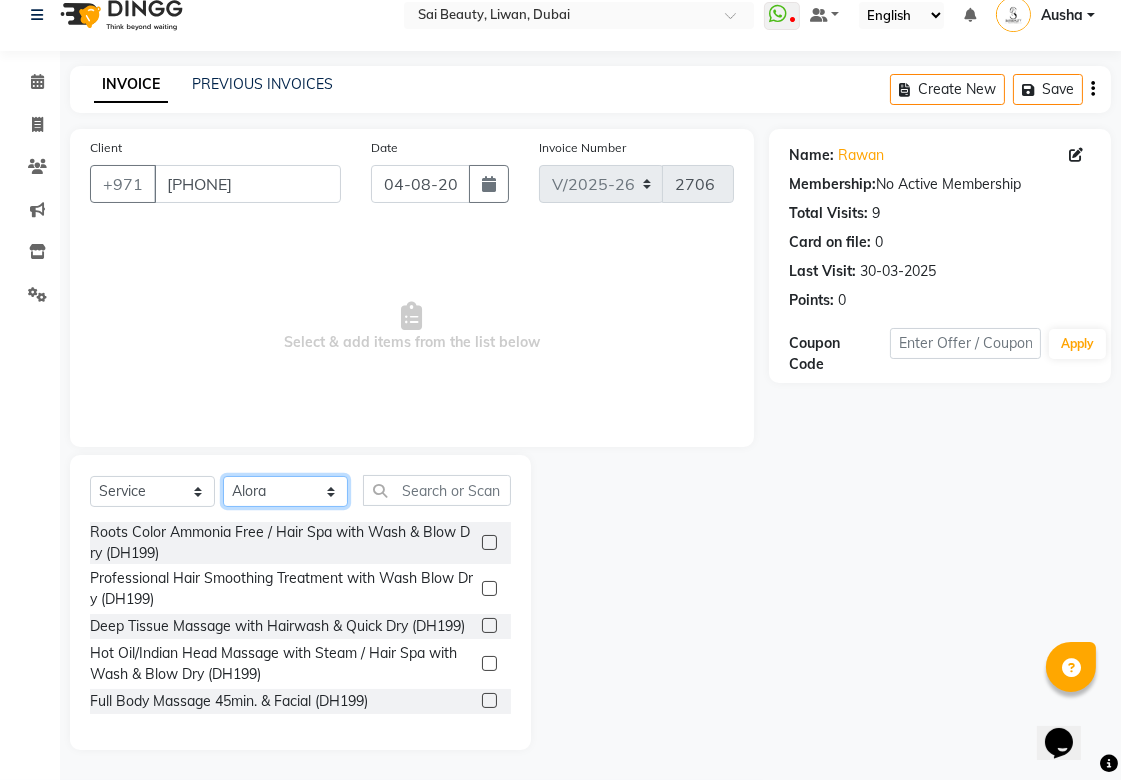 select on "45072" 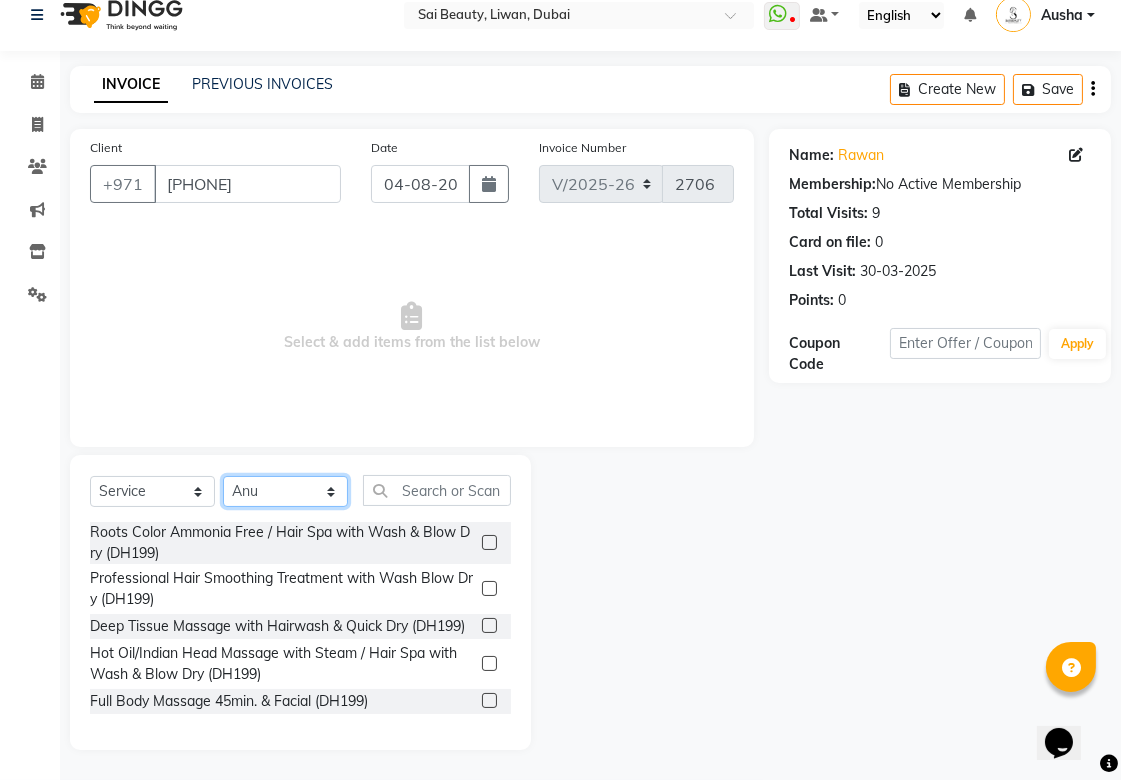 click on "Select Stylist Abid Alora Anu Asmi Ausha Diksha Gita Komal maya Monzeer shree sonu Srijana Surakcha Susmita Tannu Yamu" 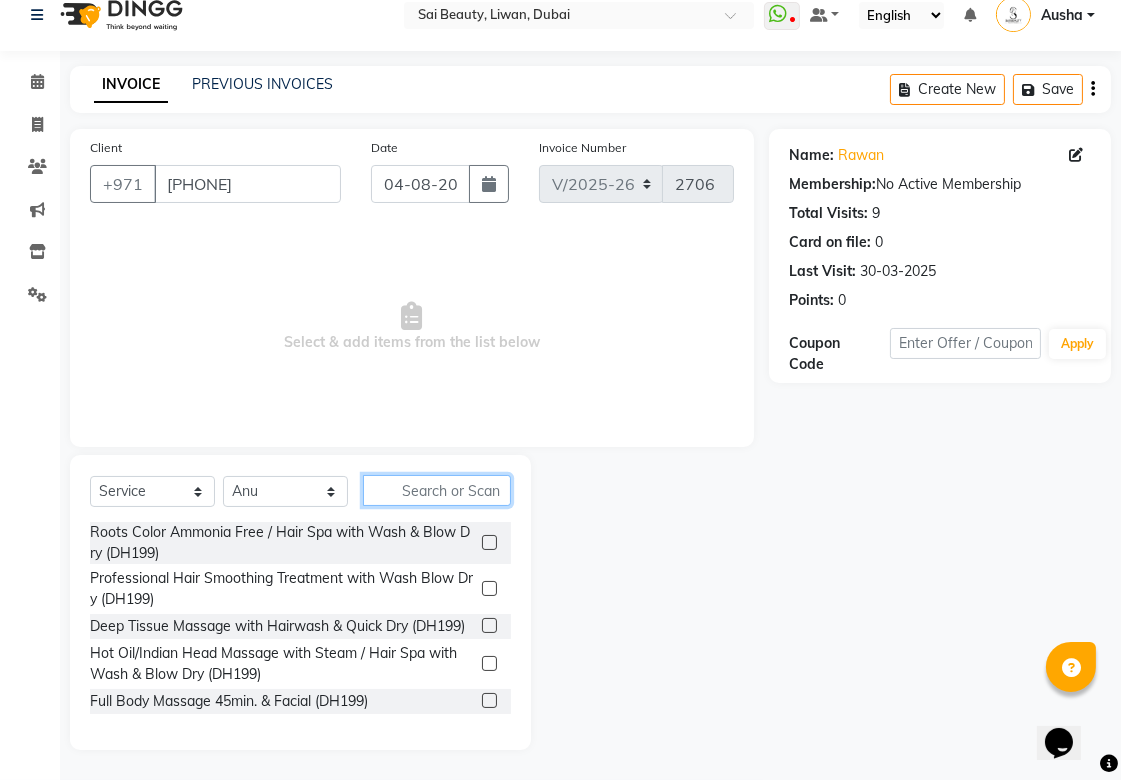 click 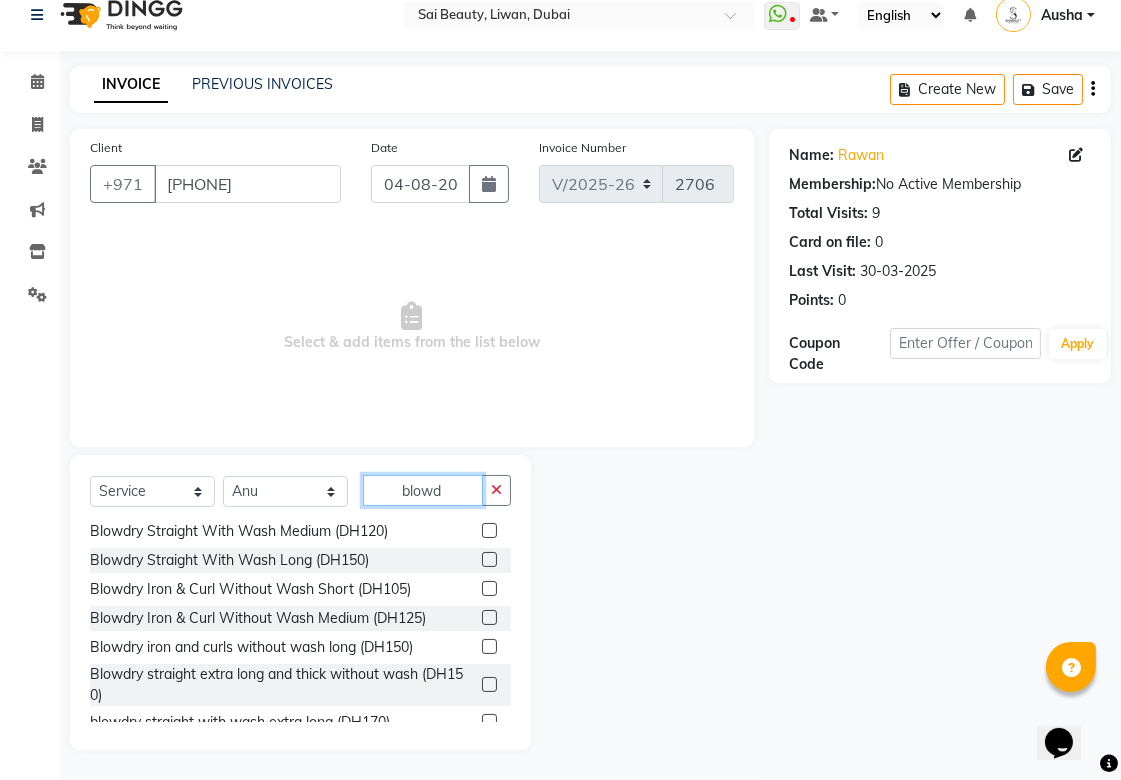 scroll, scrollTop: 985, scrollLeft: 0, axis: vertical 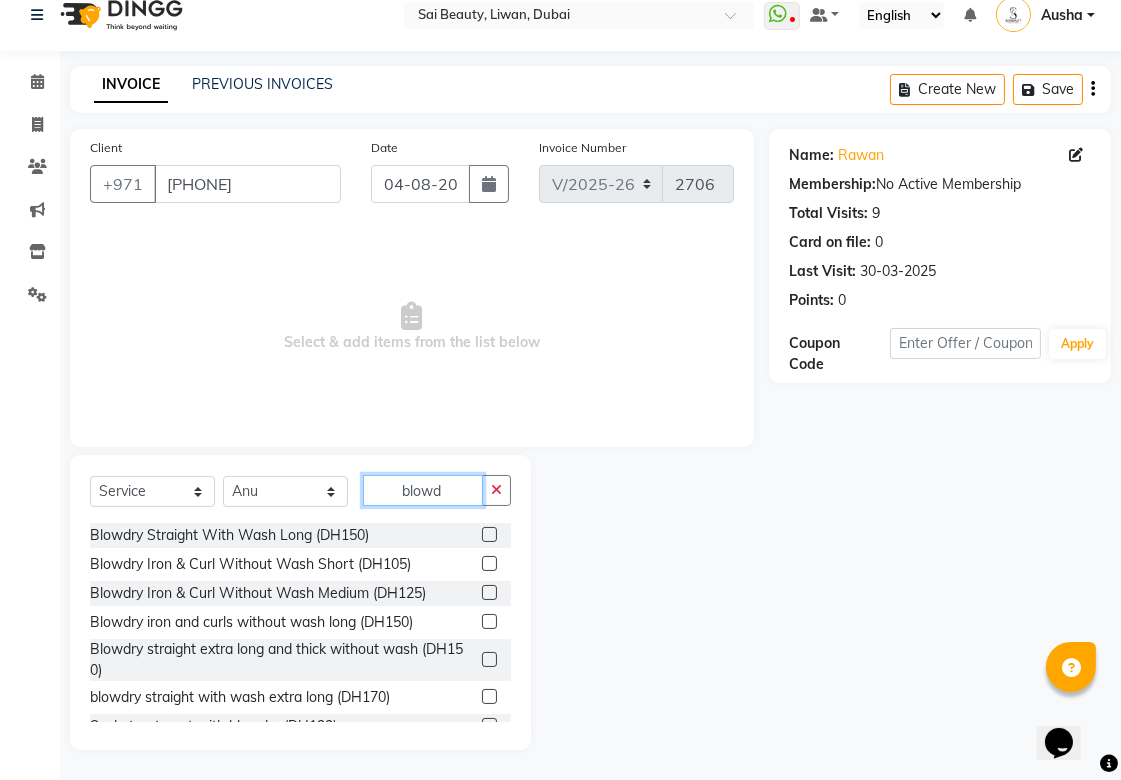 type on "blowd" 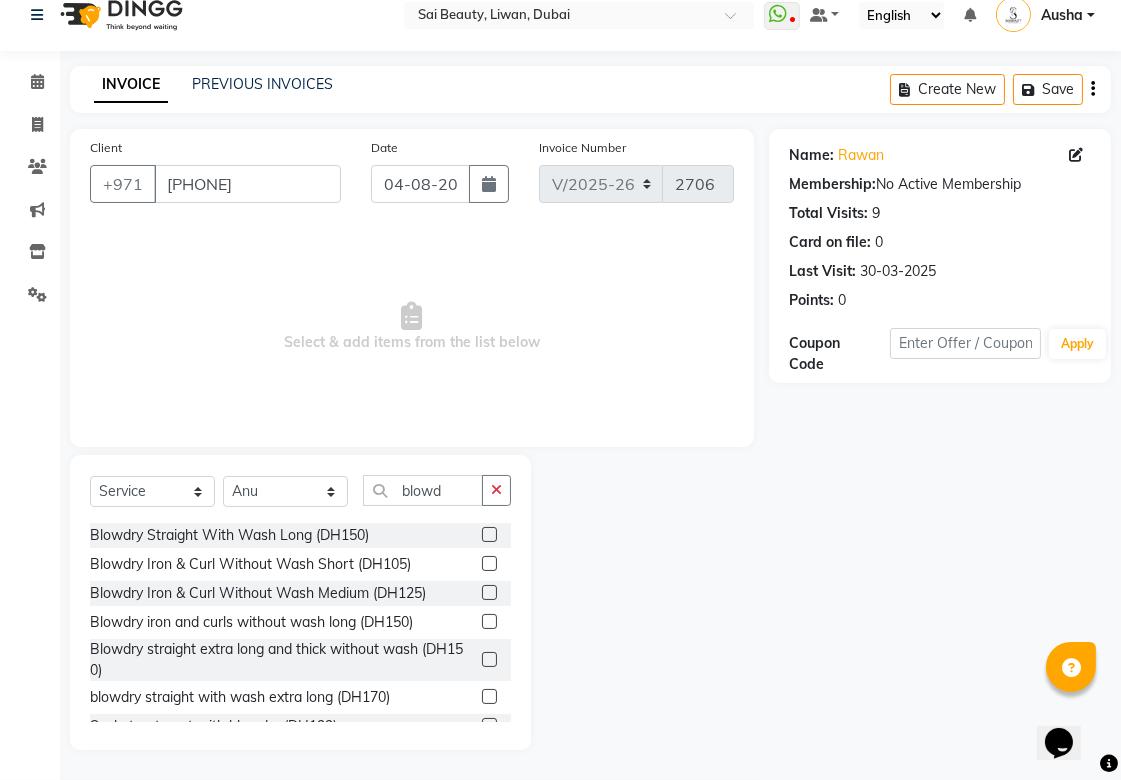 click 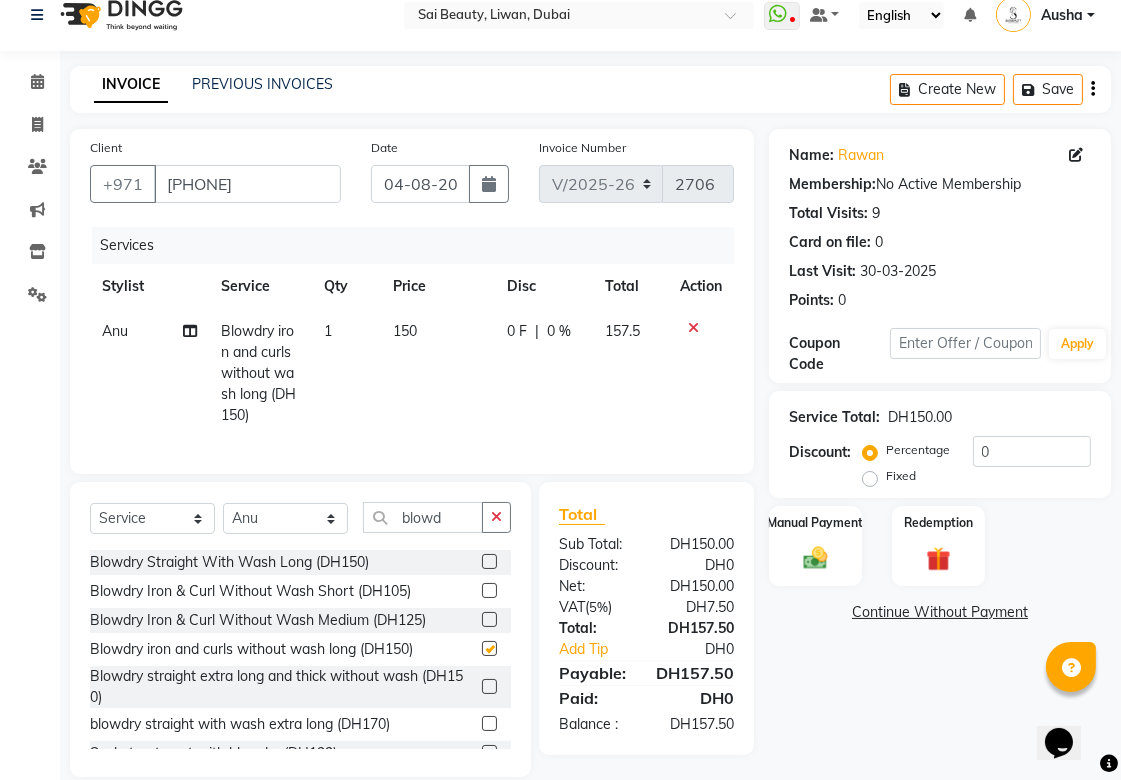 checkbox on "false" 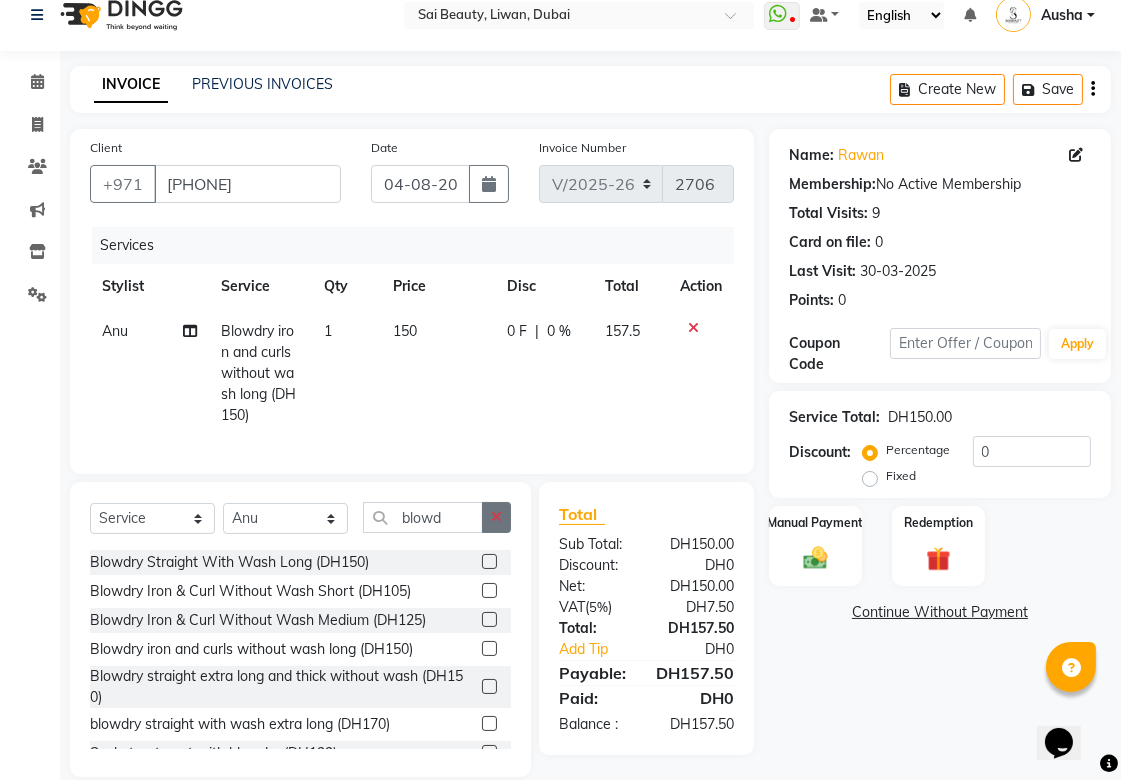 click 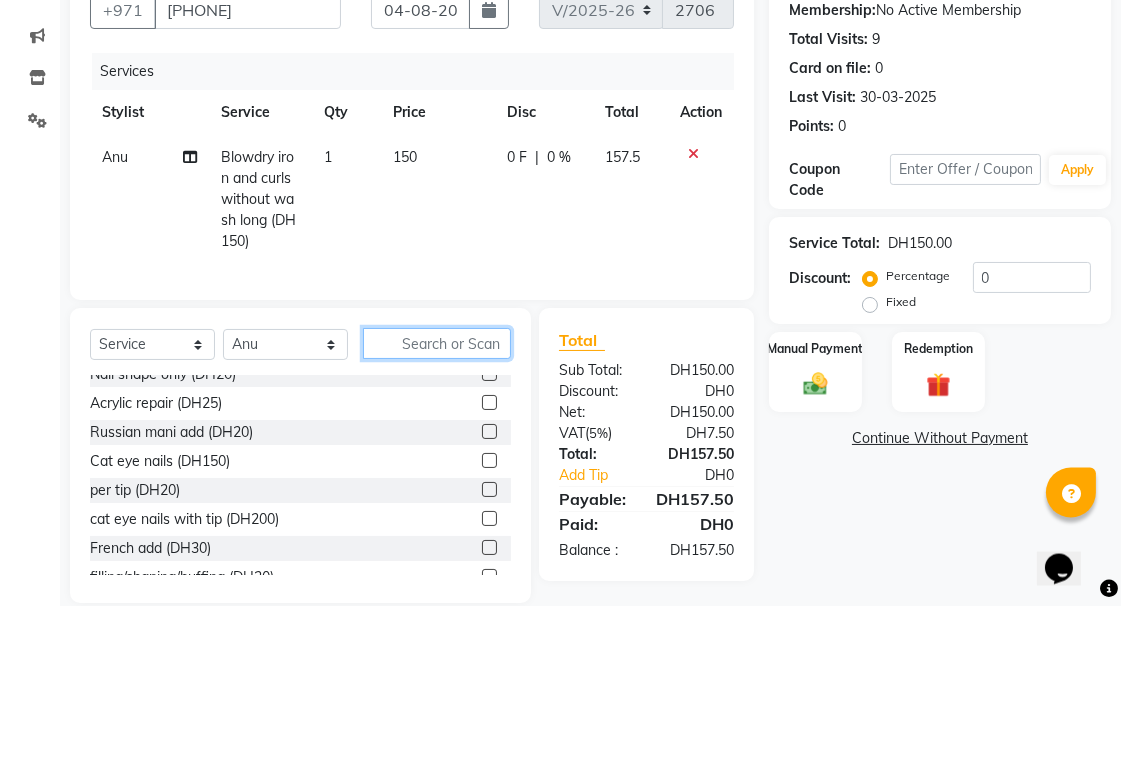 scroll, scrollTop: 32, scrollLeft: 0, axis: vertical 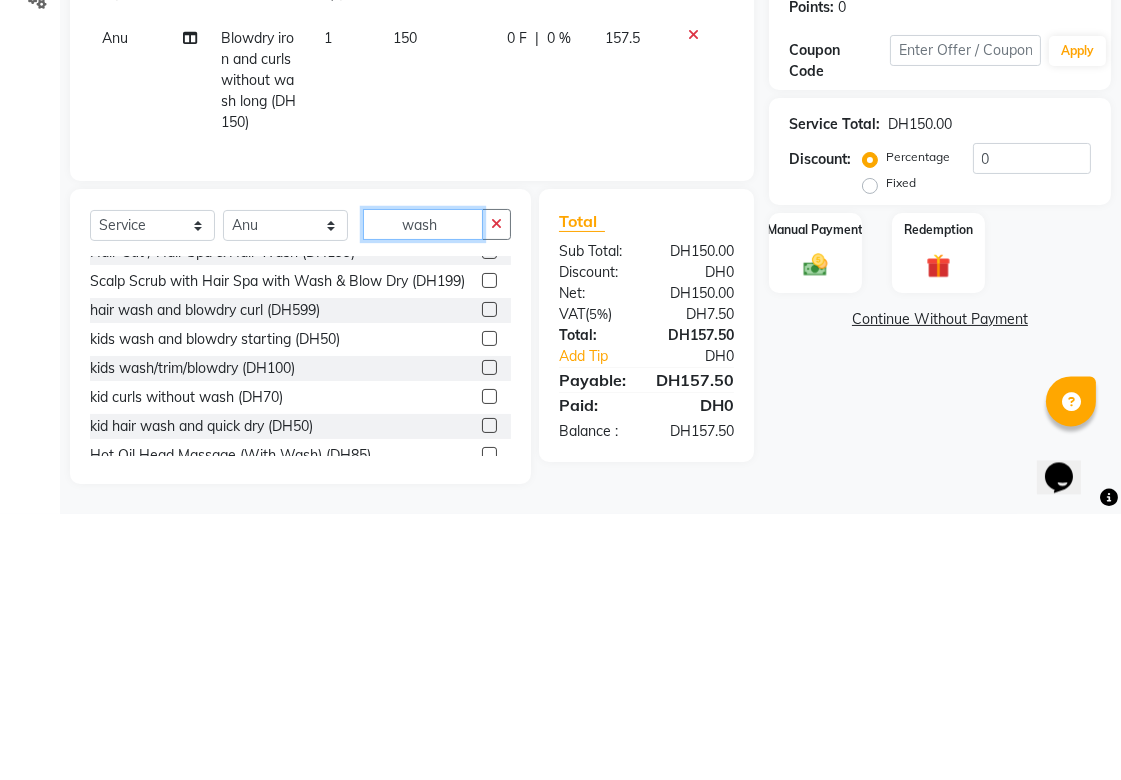 type on "wash" 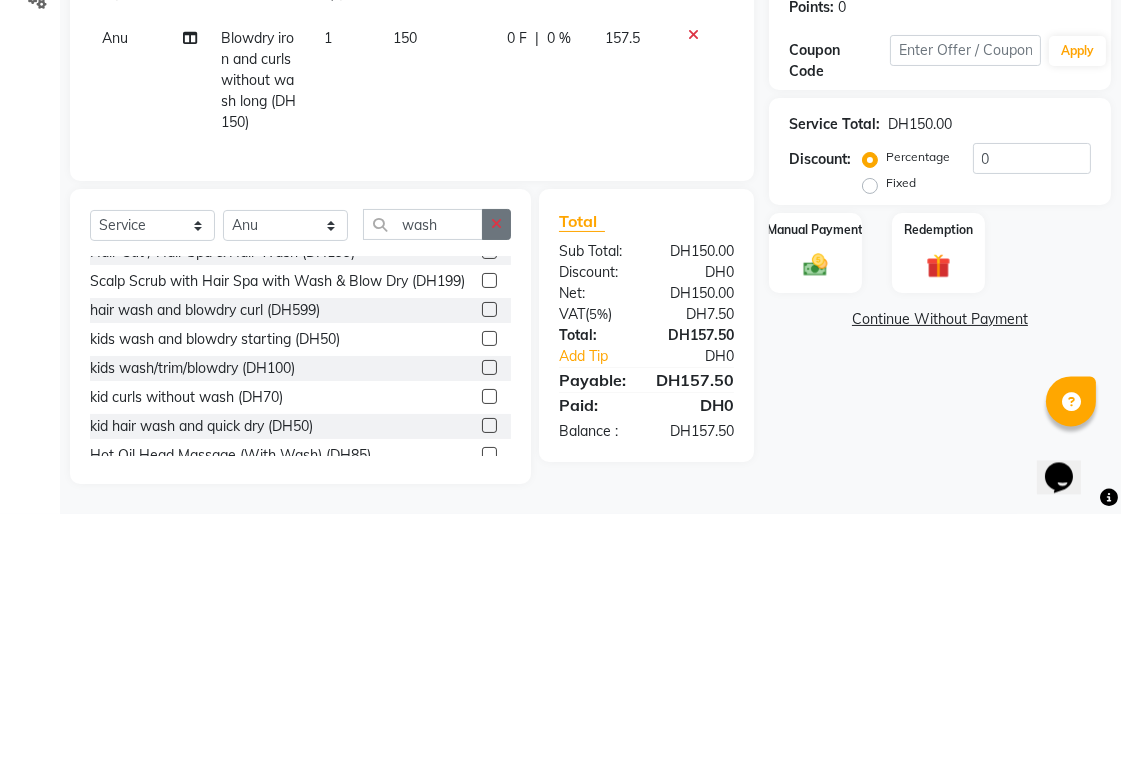 click 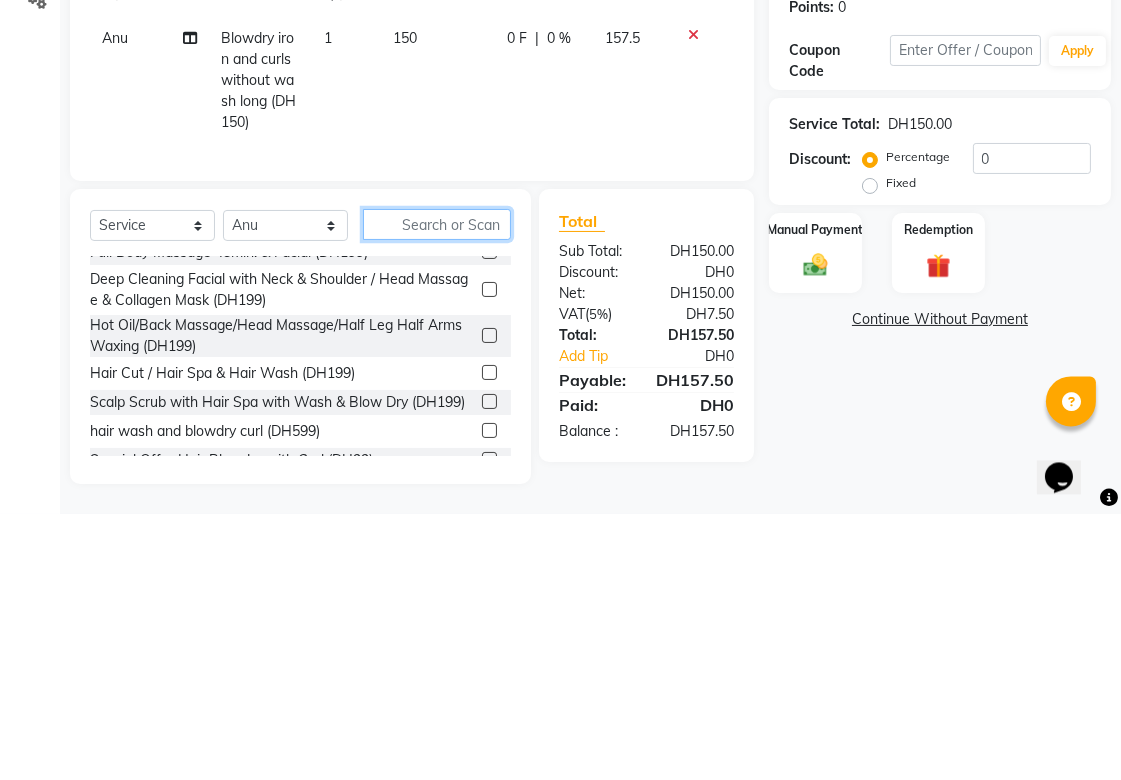 scroll, scrollTop: 64, scrollLeft: 0, axis: vertical 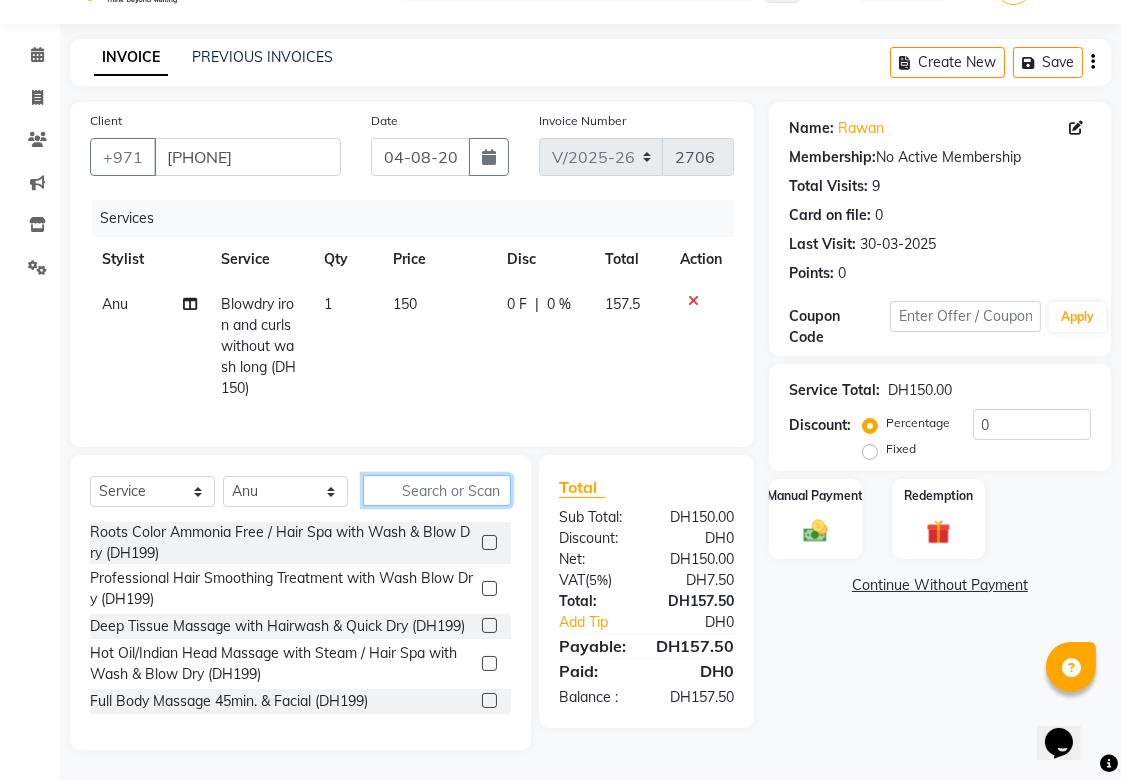 click 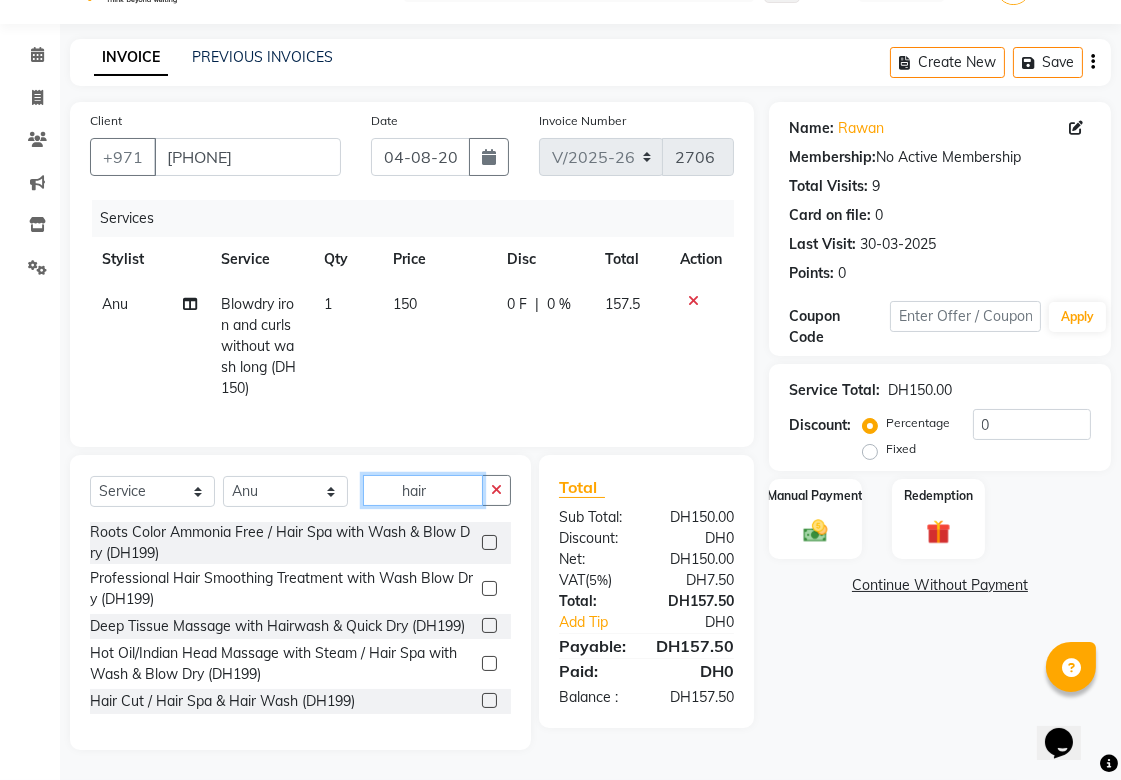 scroll, scrollTop: 0, scrollLeft: 0, axis: both 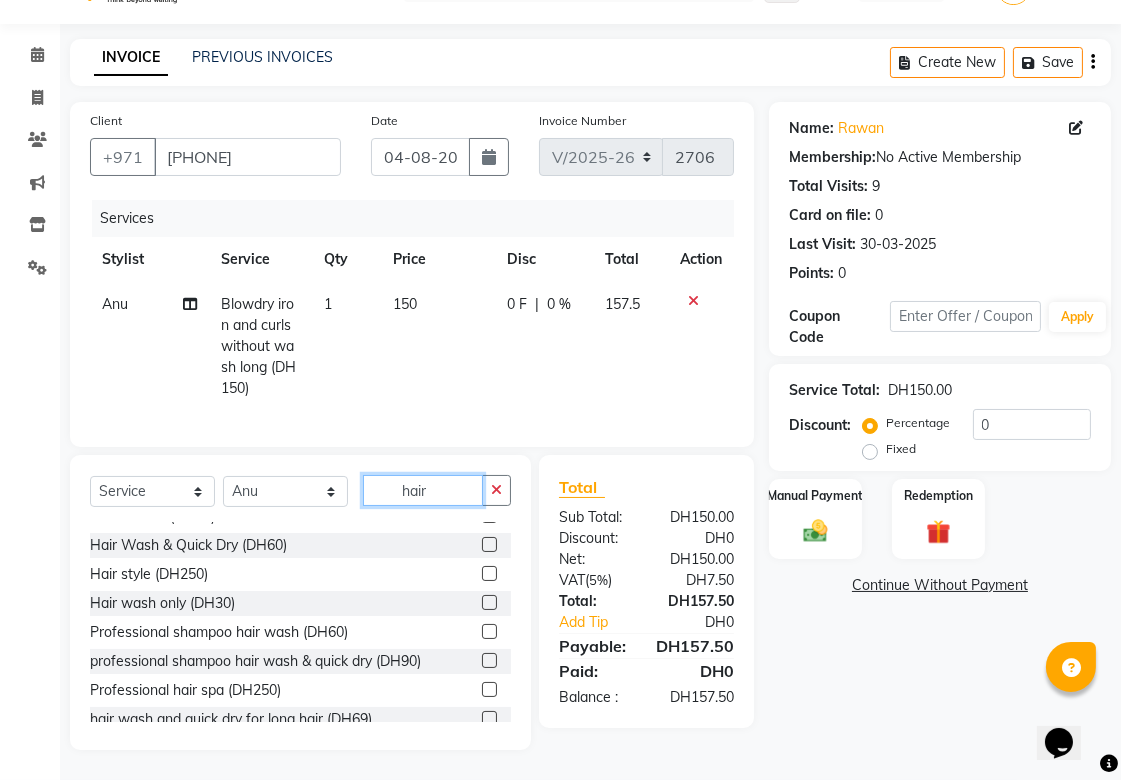 type on "hair" 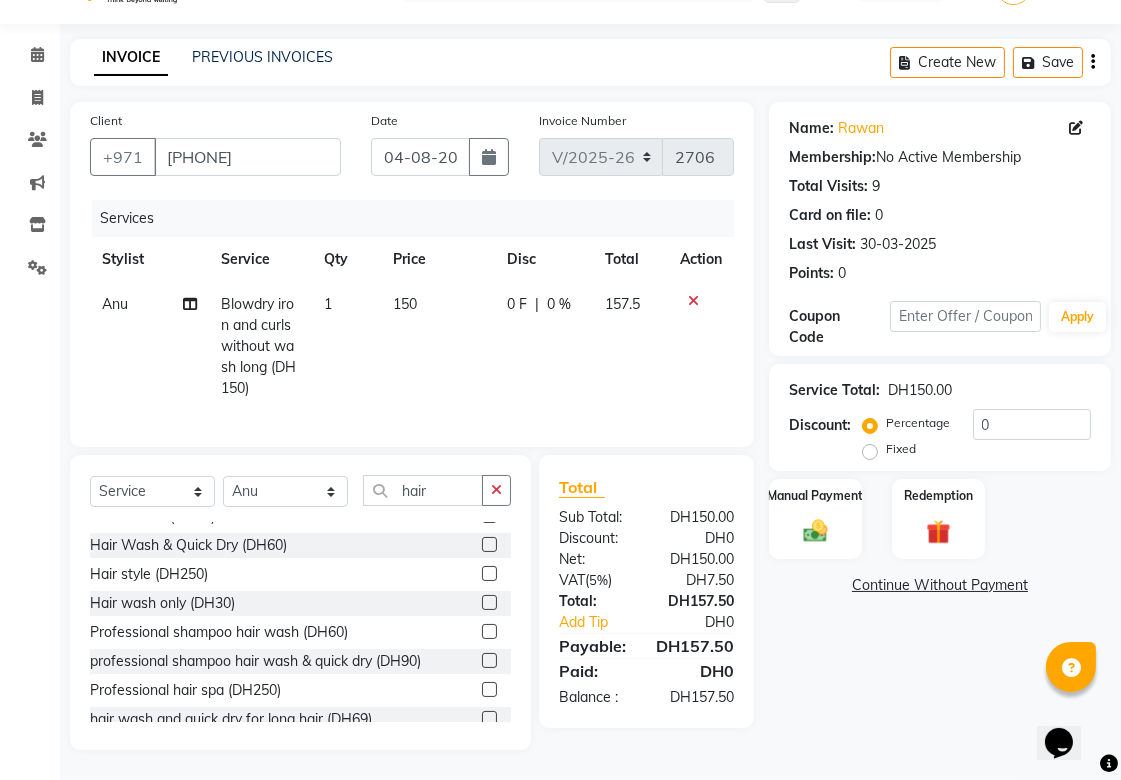 click 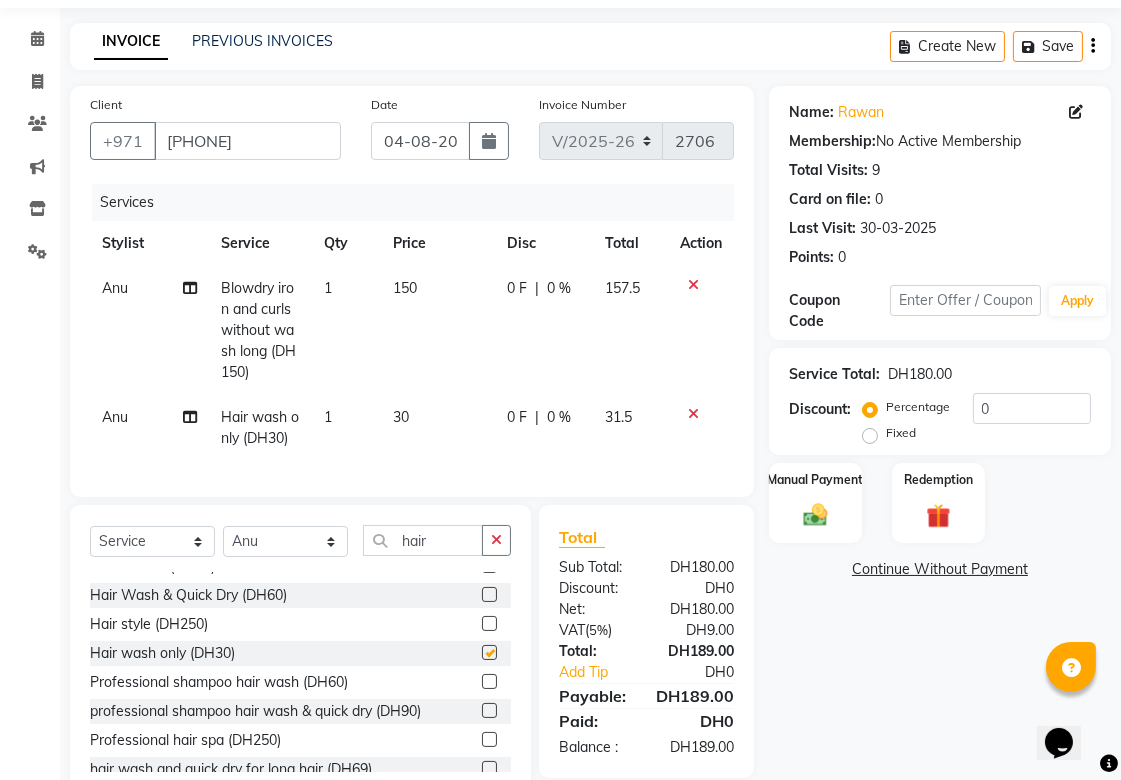 checkbox on "false" 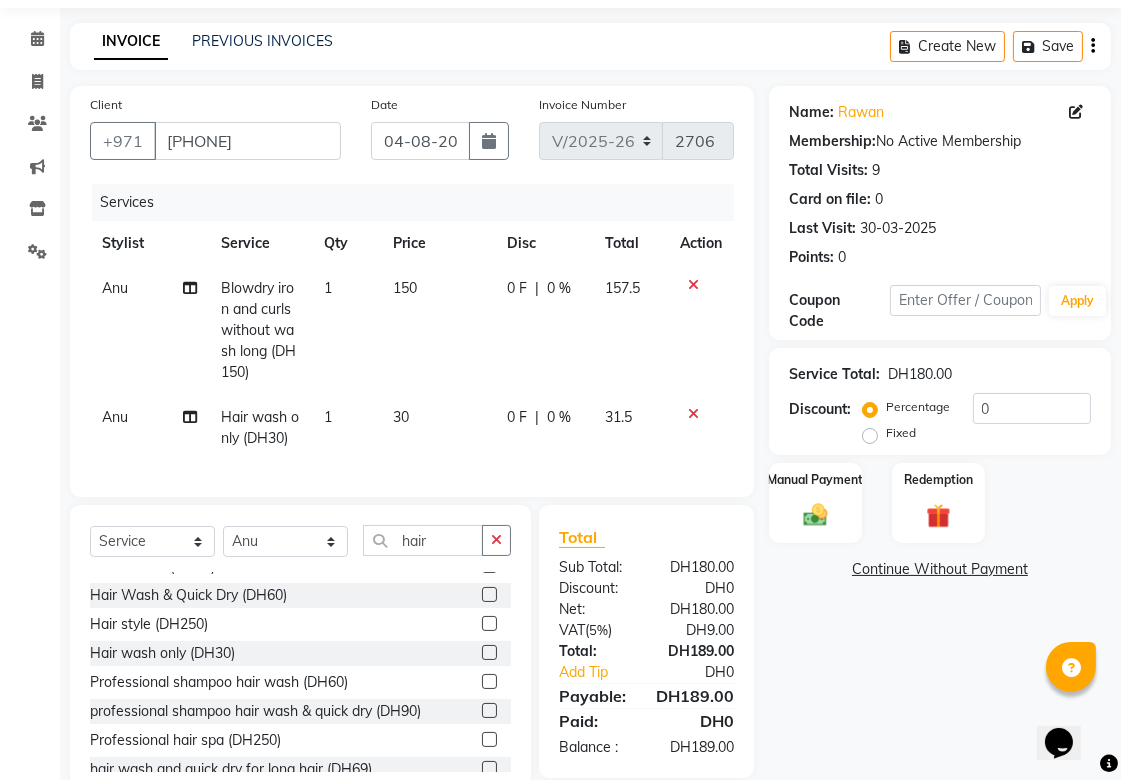 scroll, scrollTop: 131, scrollLeft: 0, axis: vertical 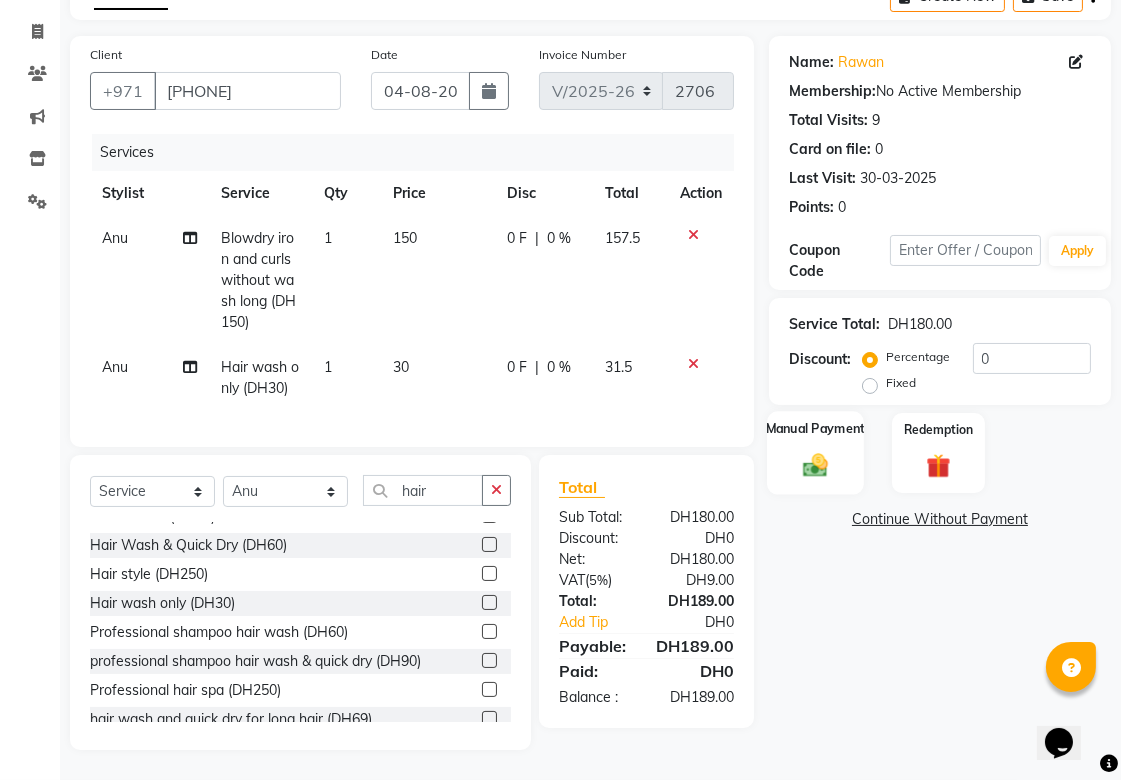 click 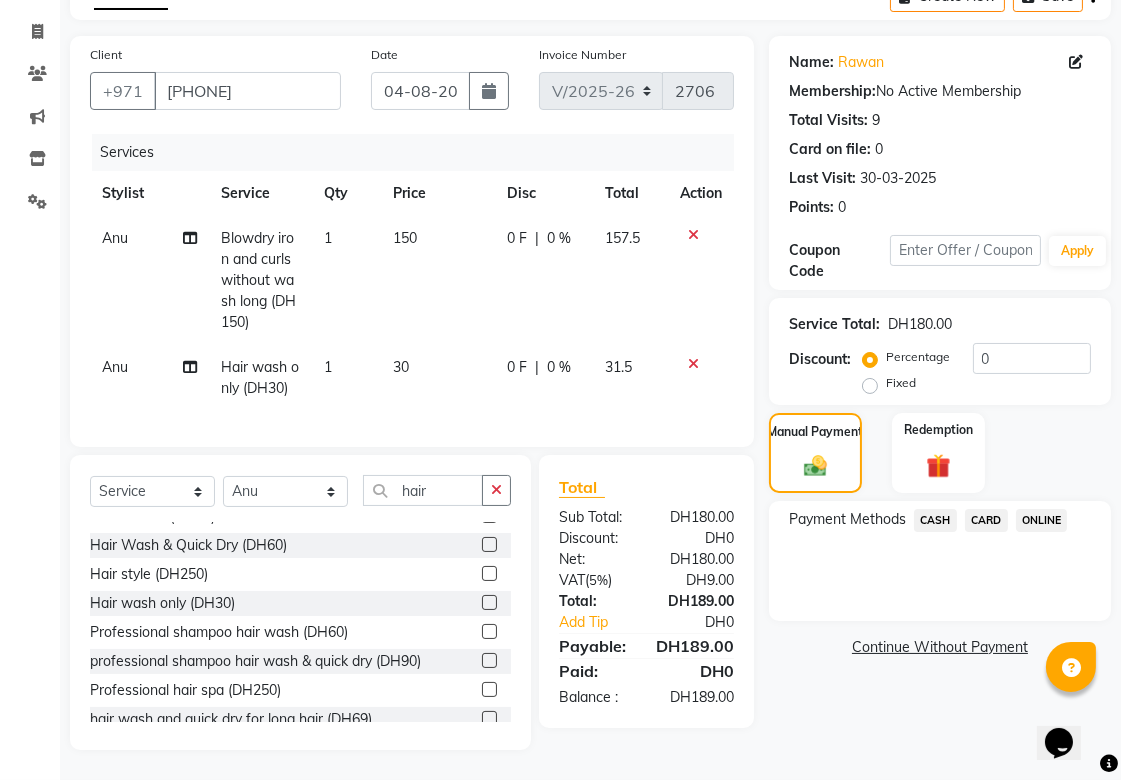 click on "CARD" 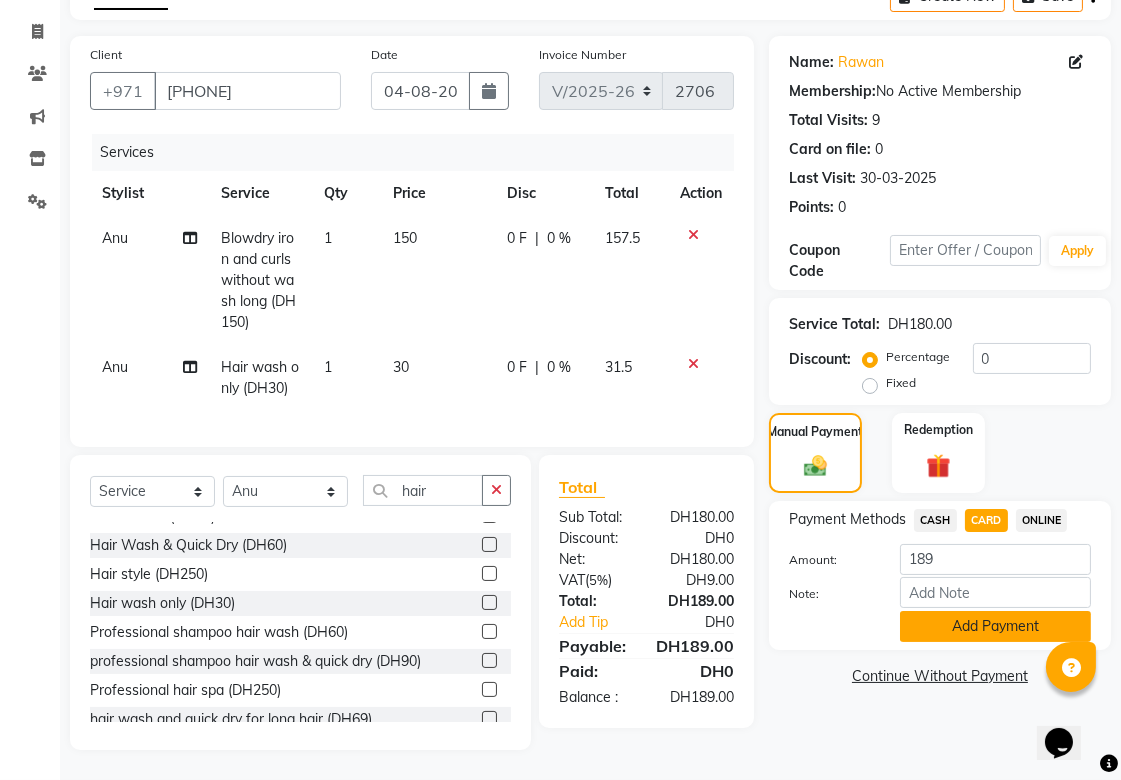 click on "Add Payment" 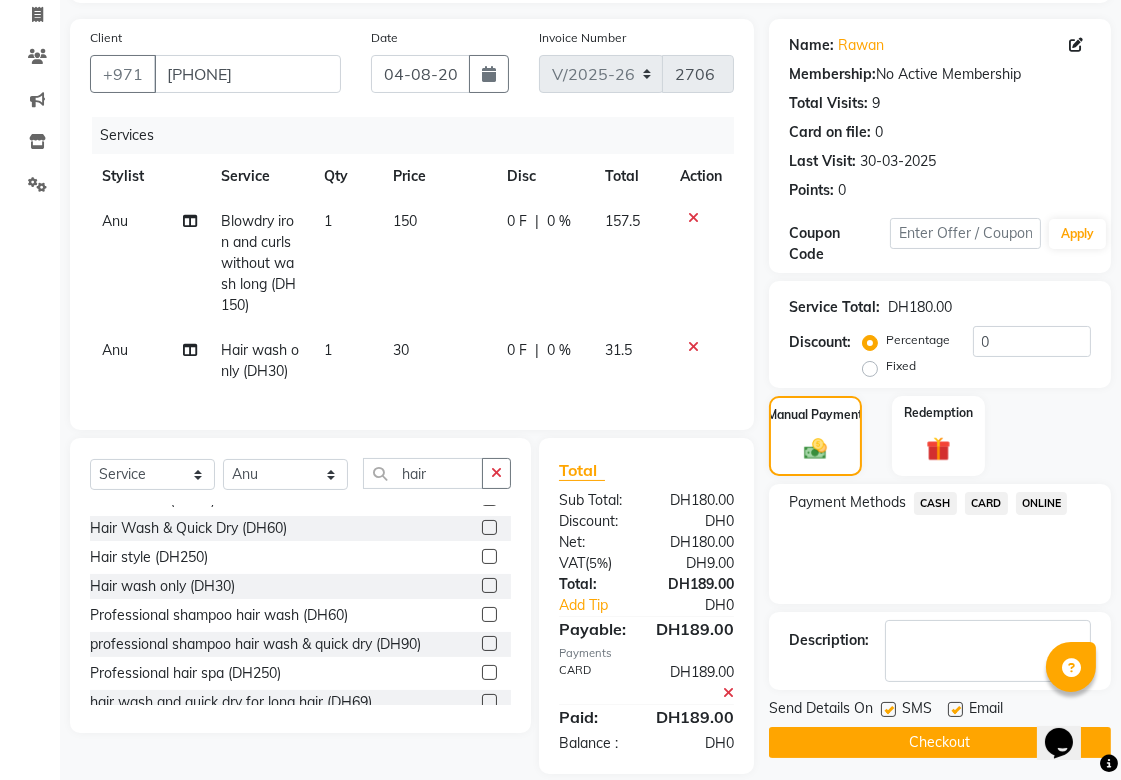 scroll, scrollTop: 172, scrollLeft: 0, axis: vertical 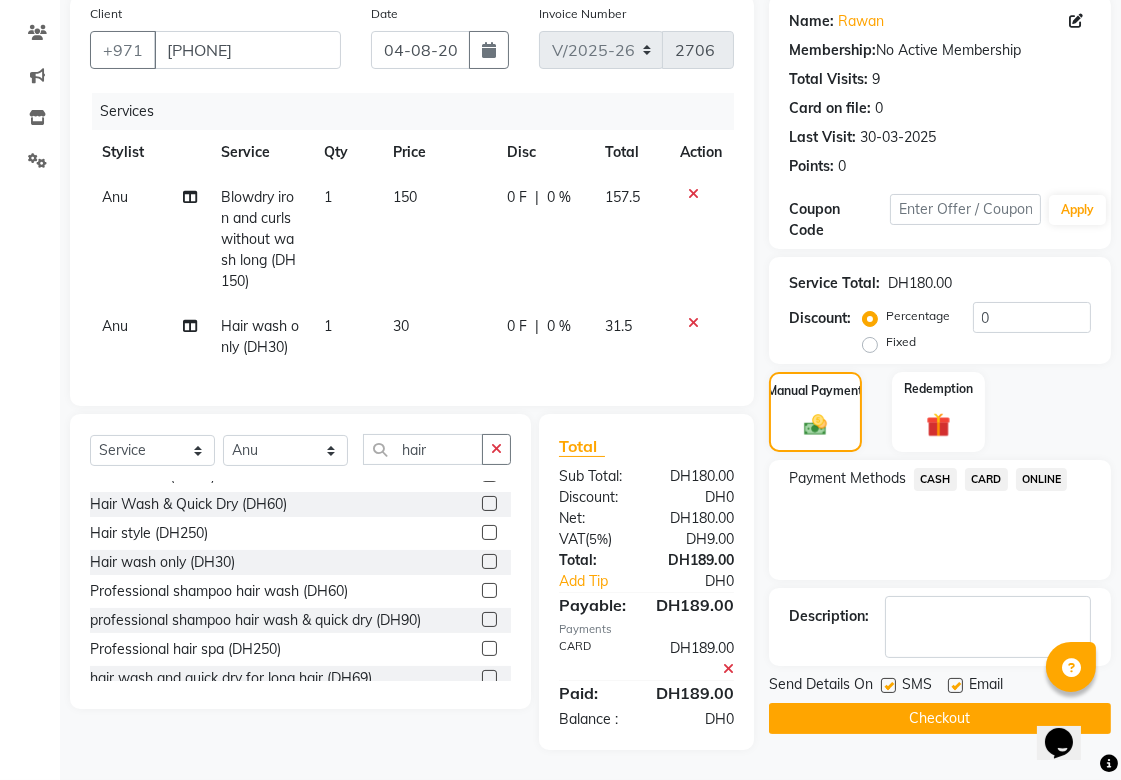 click on "Checkout" 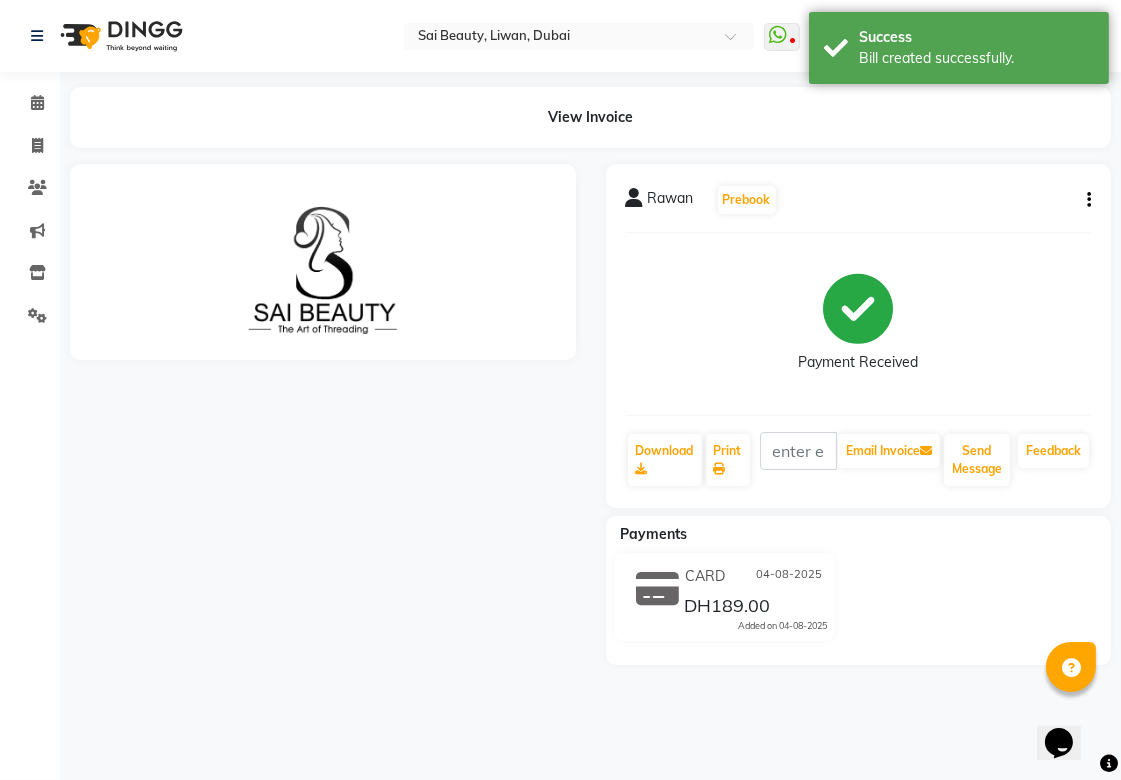 scroll, scrollTop: 0, scrollLeft: 0, axis: both 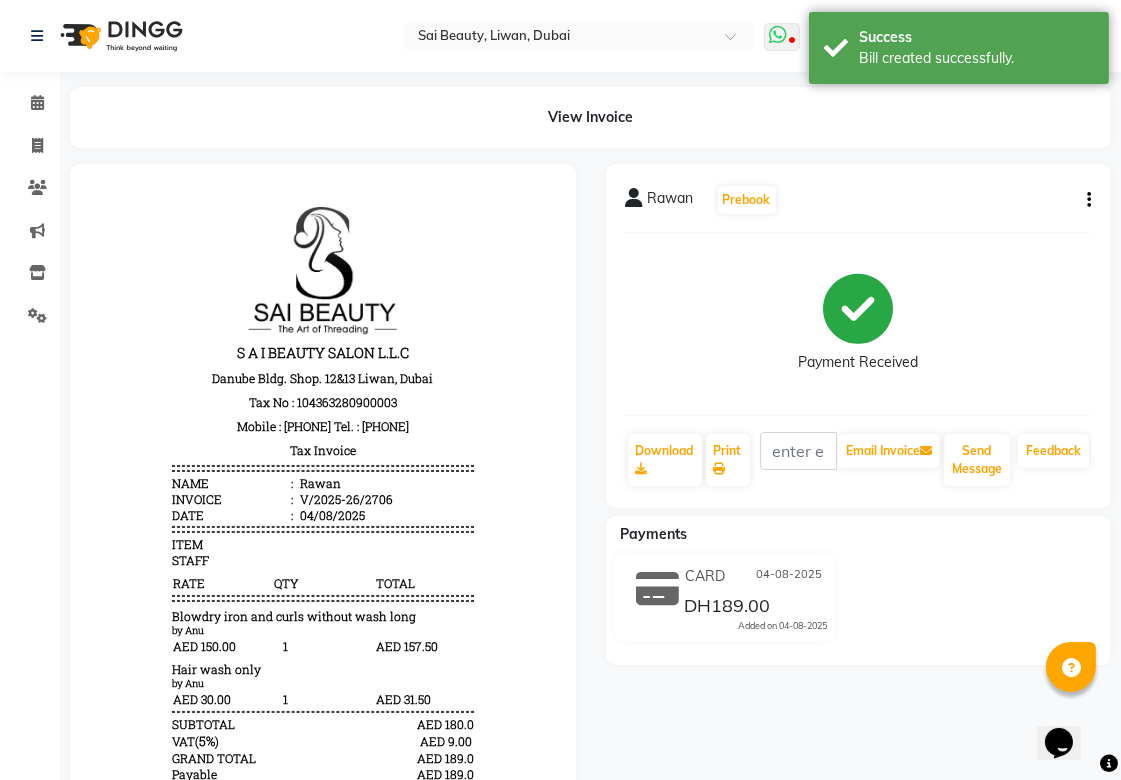 click at bounding box center [778, 35] 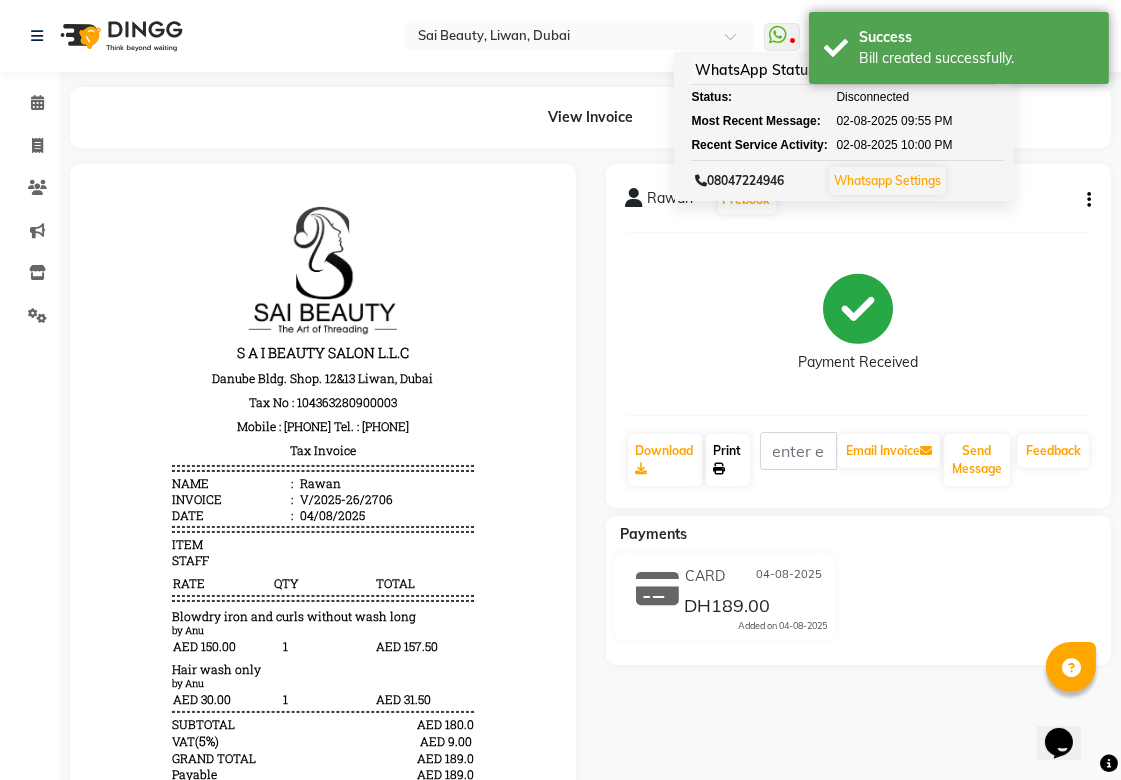 click 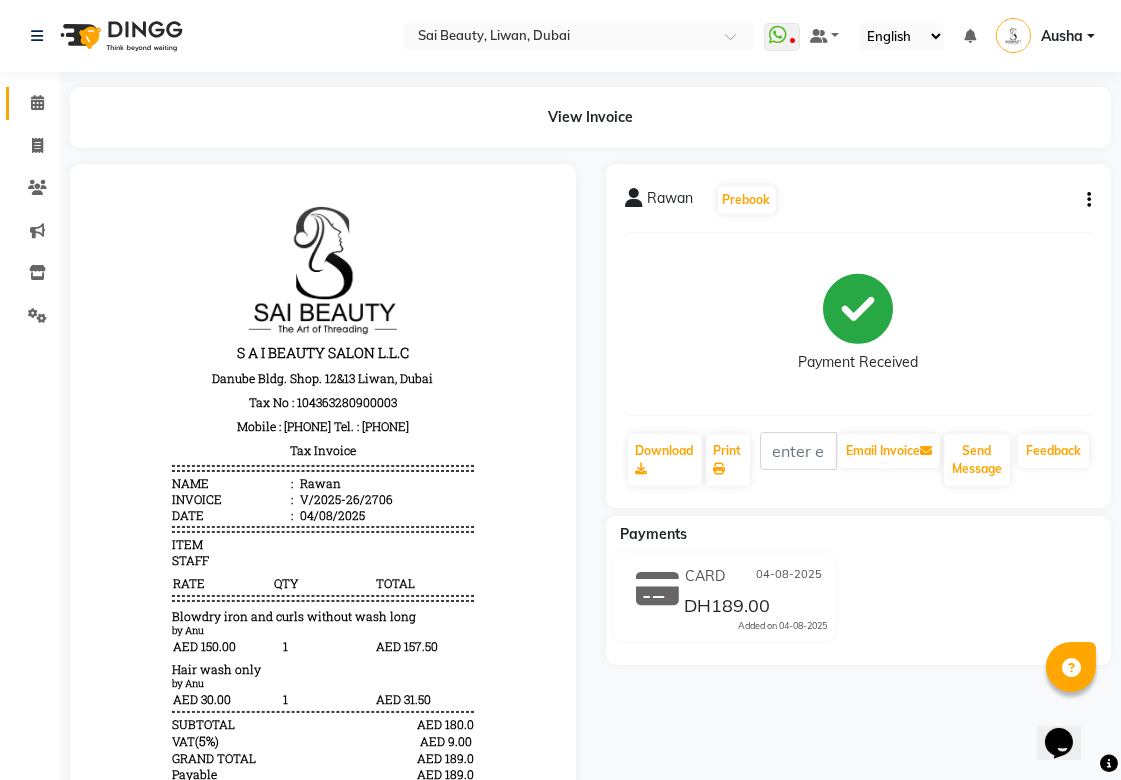 click 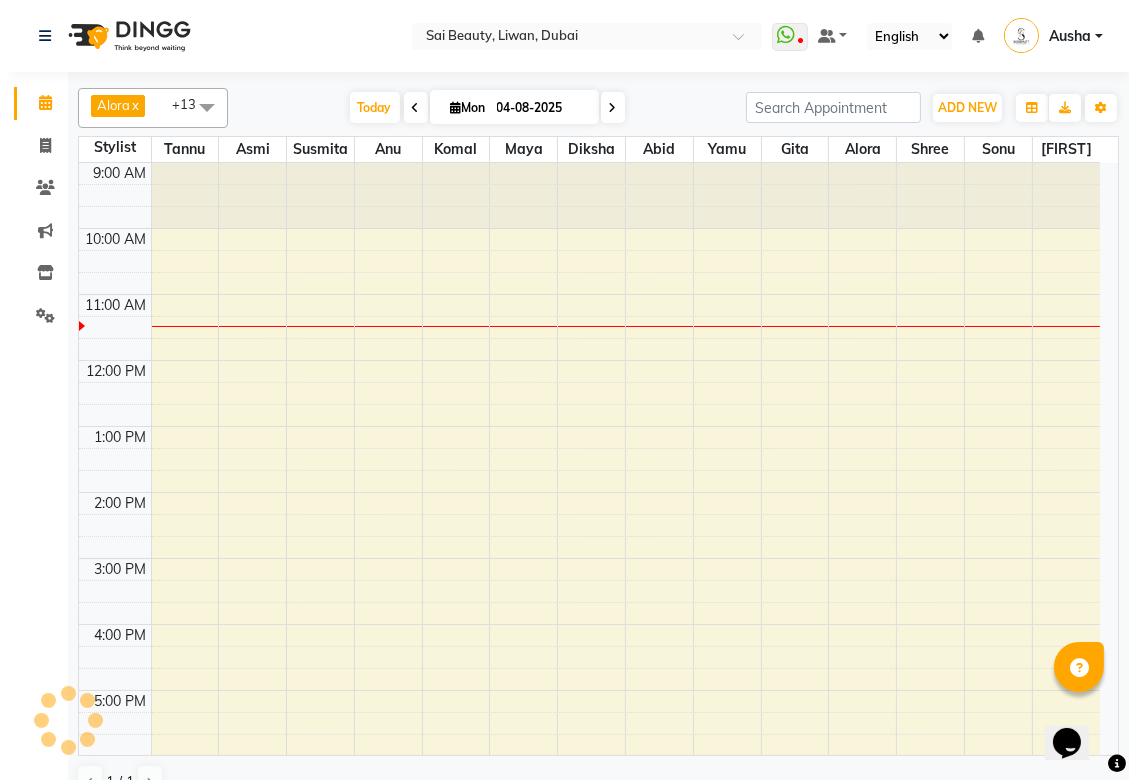 scroll, scrollTop: 134, scrollLeft: 0, axis: vertical 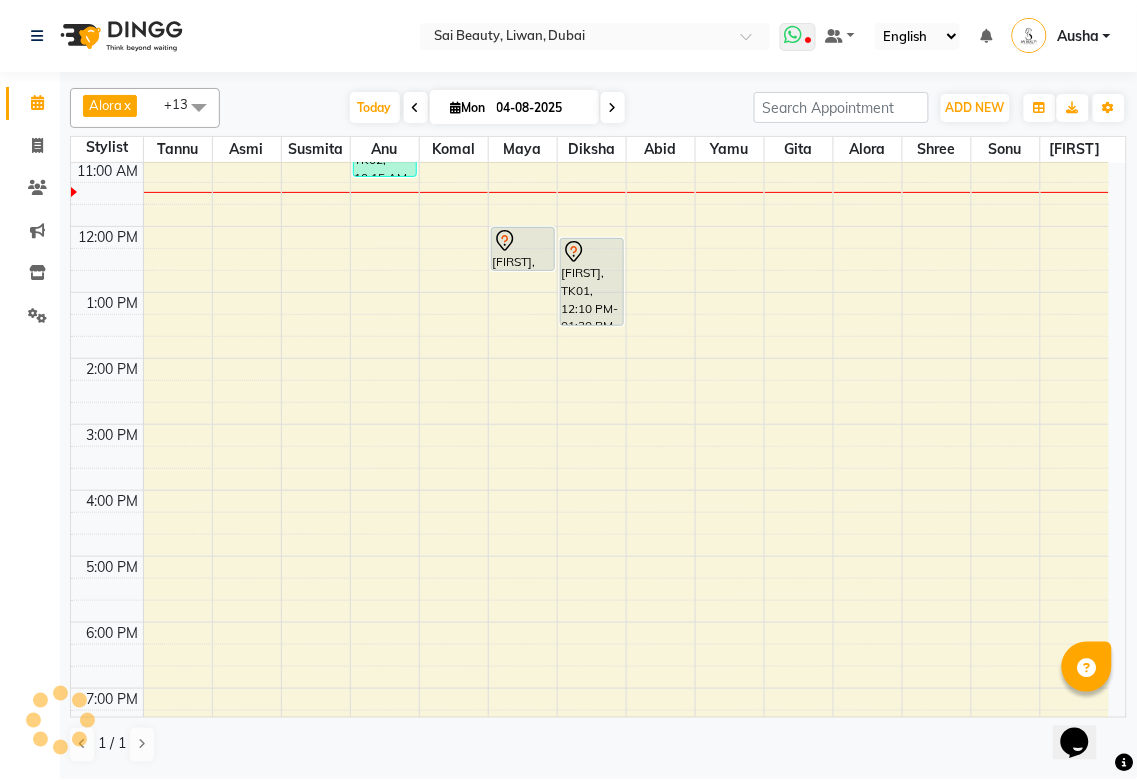 click at bounding box center (794, 35) 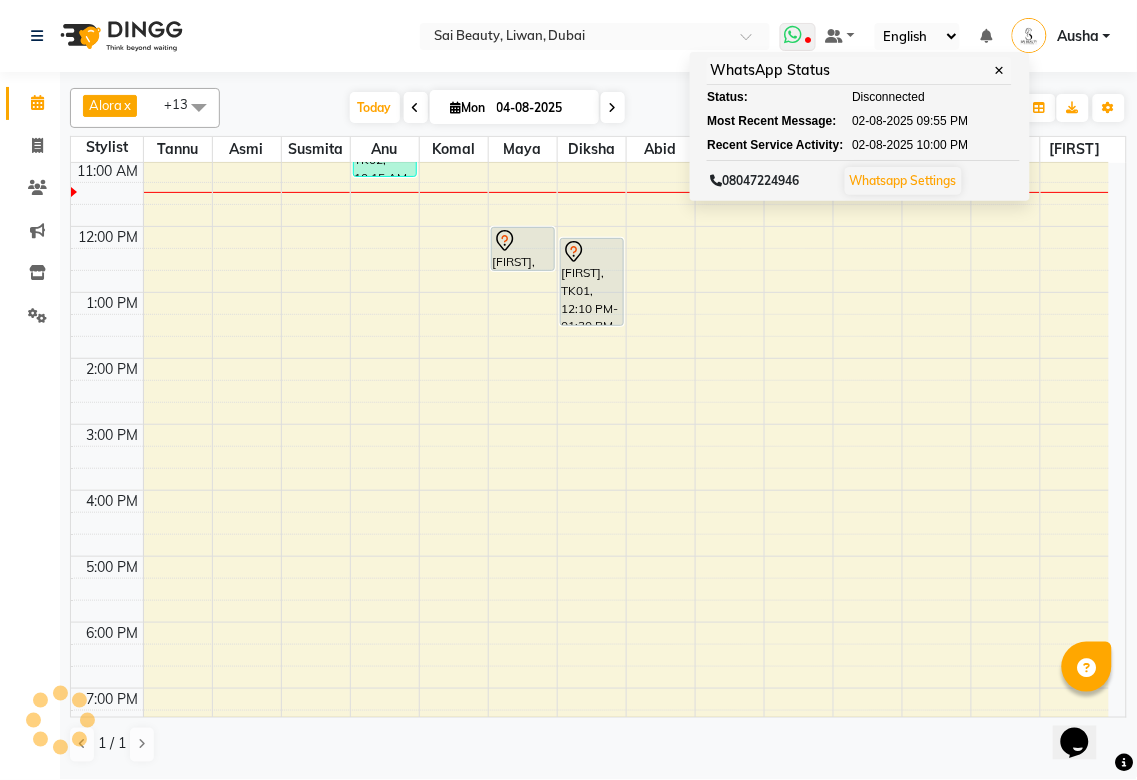 scroll, scrollTop: 0, scrollLeft: 0, axis: both 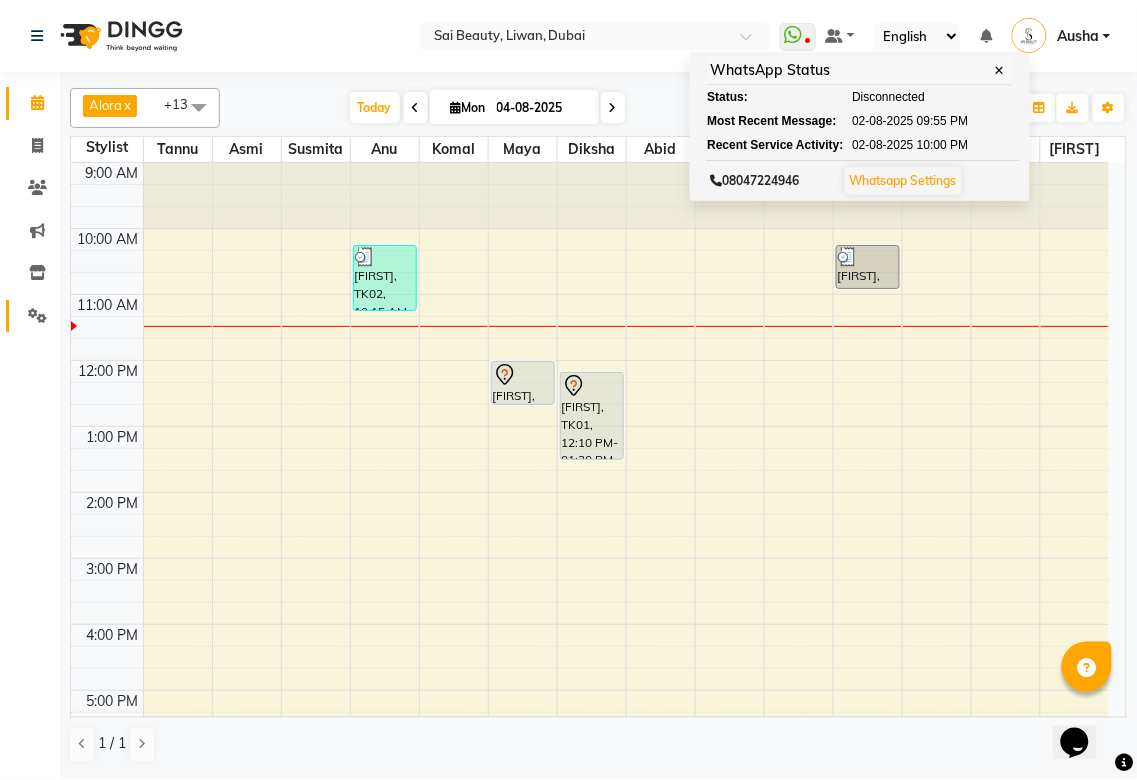click 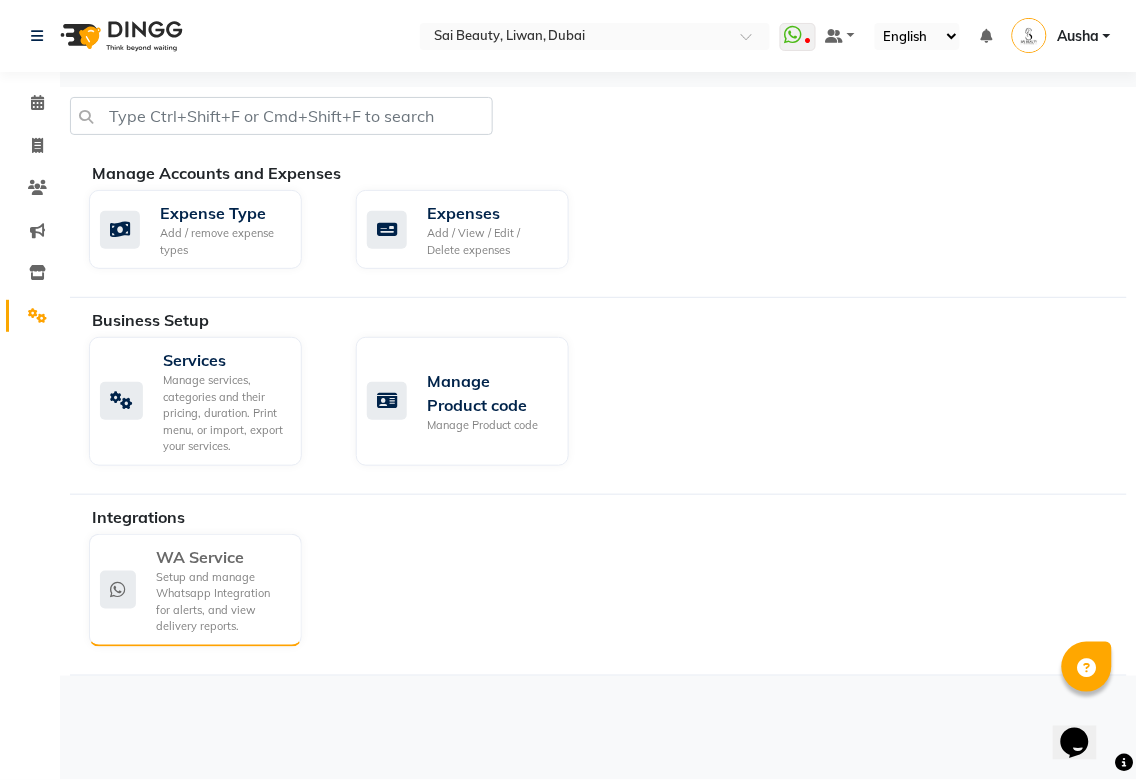 click on "Setup and manage Whatsapp Integration for alerts, and view delivery reports." 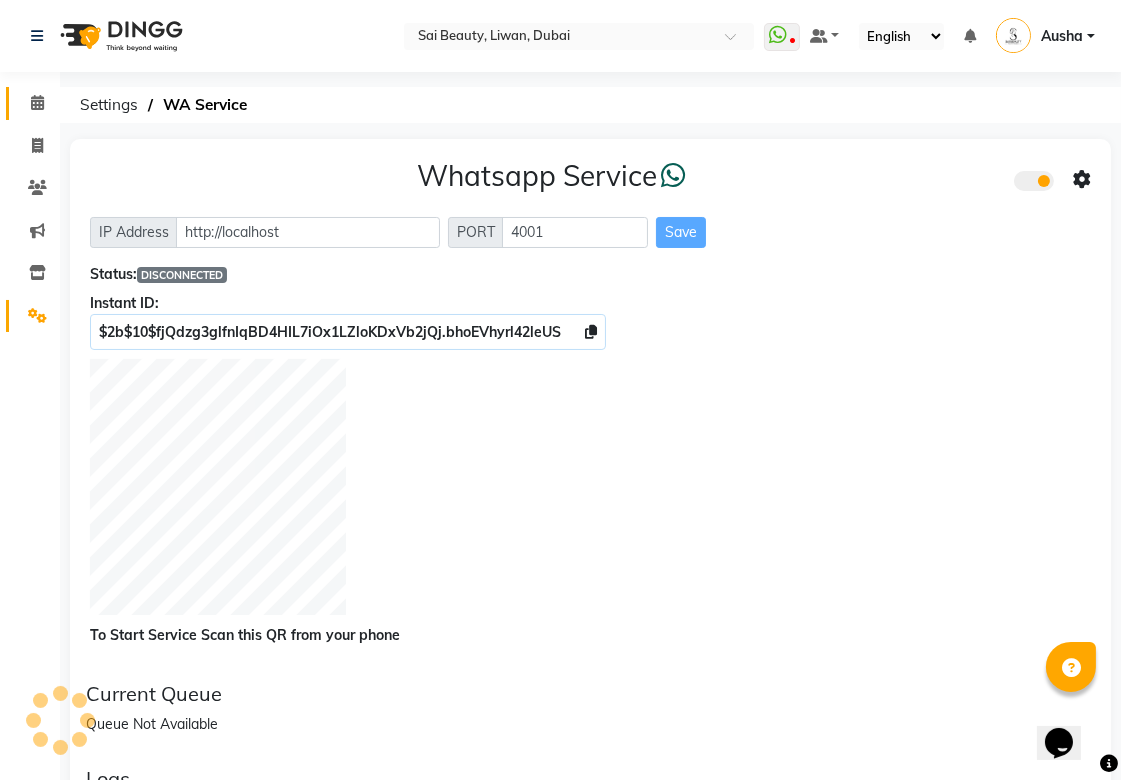 click 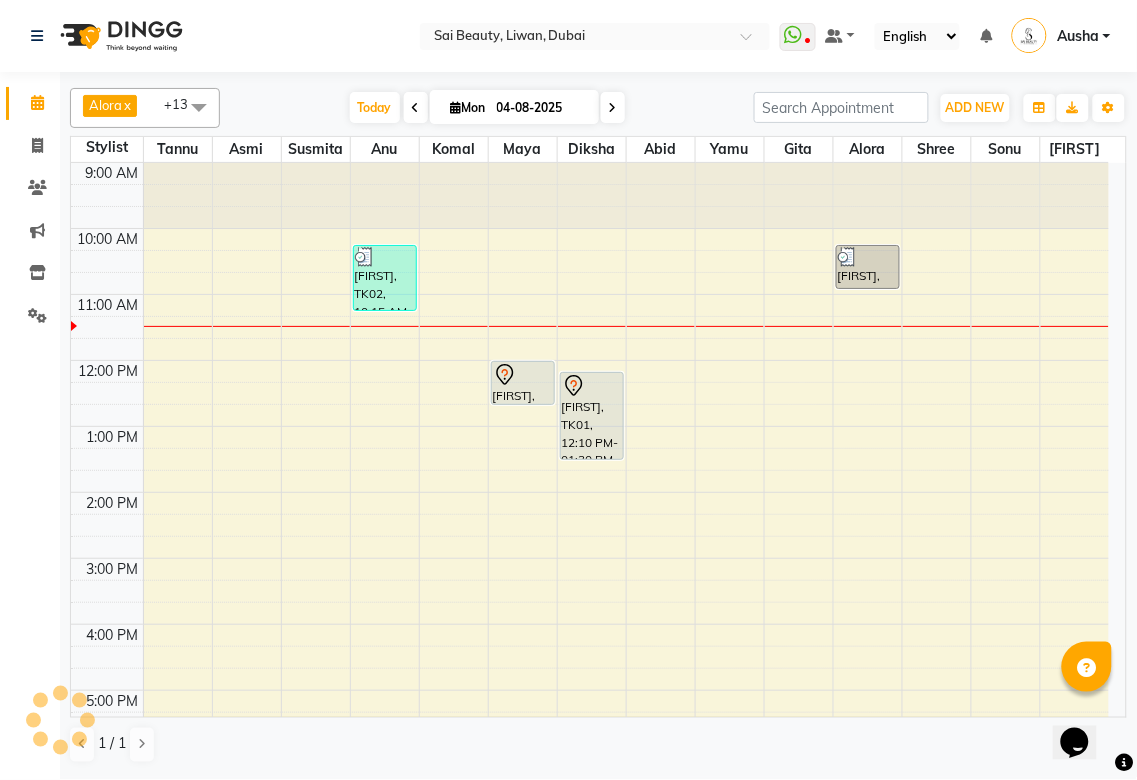 scroll, scrollTop: 0, scrollLeft: 0, axis: both 